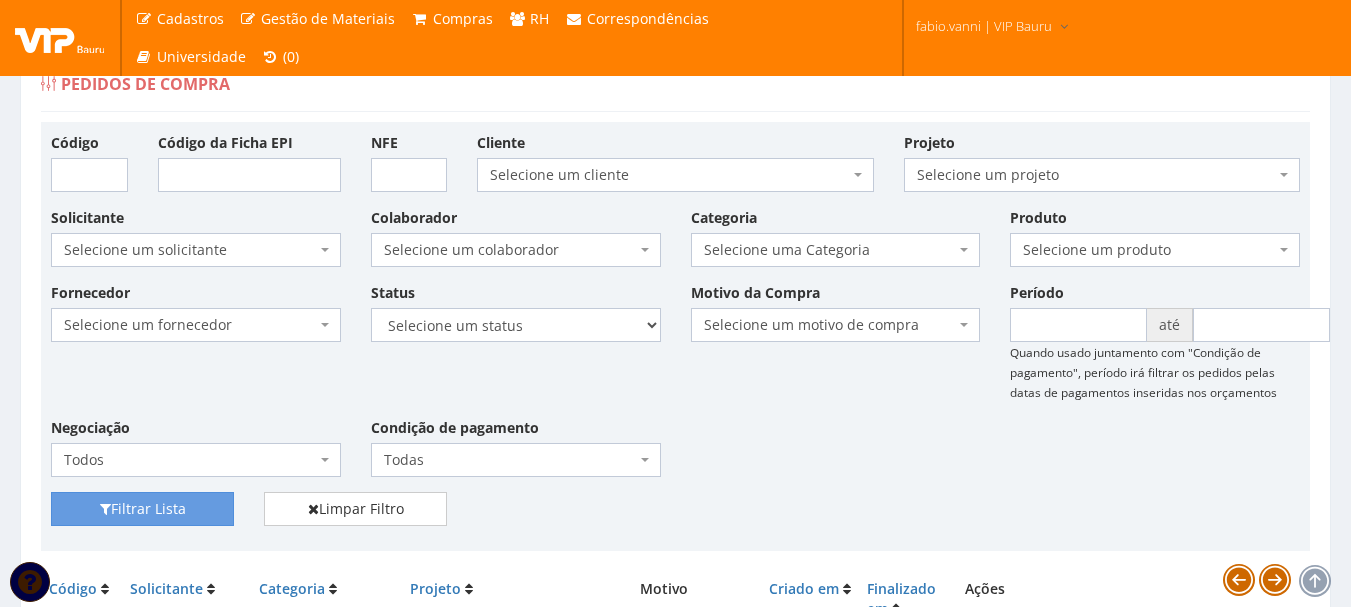 scroll, scrollTop: 0, scrollLeft: 0, axis: both 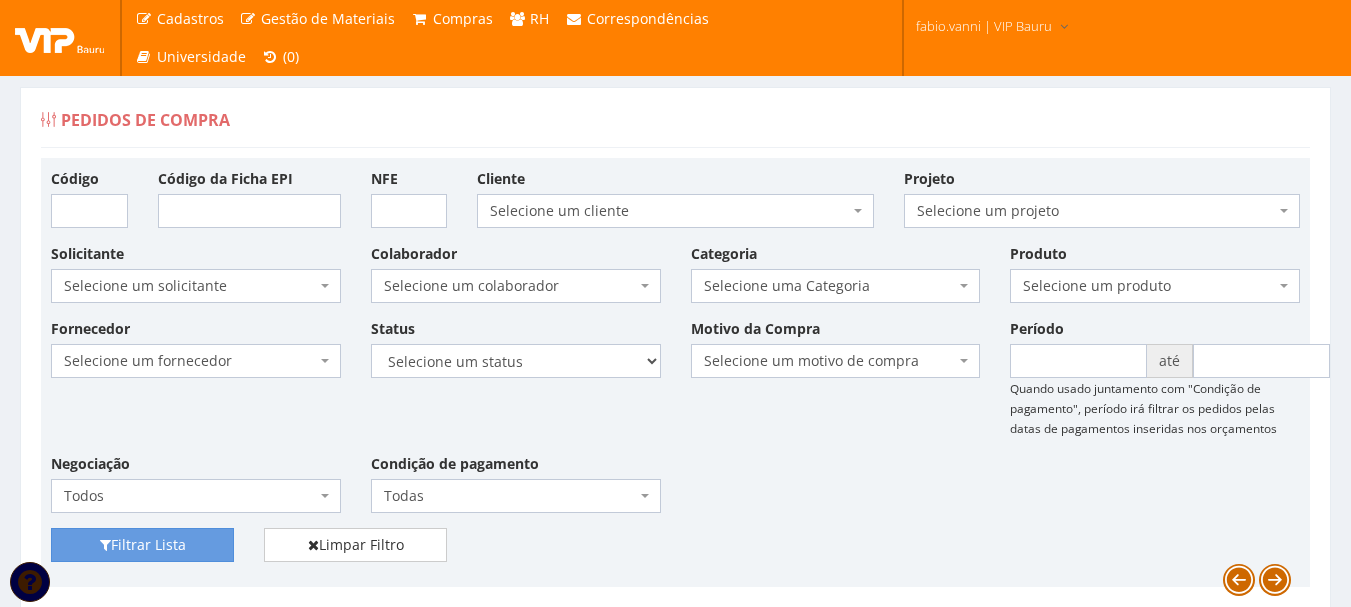 click on "Pedidos de Compra
Código
Código da Ficha EPI
NFE
Cliente
Selecione um cliente Ambev S/A - Ambev S/A Ardagh - Latas de Alumínio do Brasil - Latas Industria de Embalagens de Aluminio do Brasil Ltda. Ball Embalagens - Ball Beverage Can South America Cacau Show - I.B.A.C. Industria Brasileira de Alimentos e Chocolates Ltda. Crown Embalagens - Crown Embalagens Metalicas da Amazônia S/A Grupo VIP - Escritório Central - Vip Bauru Servicos e Locacao de Mao de Obra Ltda Mister Beef - Mister Beef Robson Artur Bertoncello Mister Beef  -  Compre Mais Alimentos Ltda - Compre Mais Alimentos Ltda Mister Beef - Compre Mais Alimentos Jaú - Mister Beef - Compre Mais Alimentos Jaú VIP Serviços Gerais - VIP Serviços Gerais LTDA EPP" at bounding box center (675, 3933) 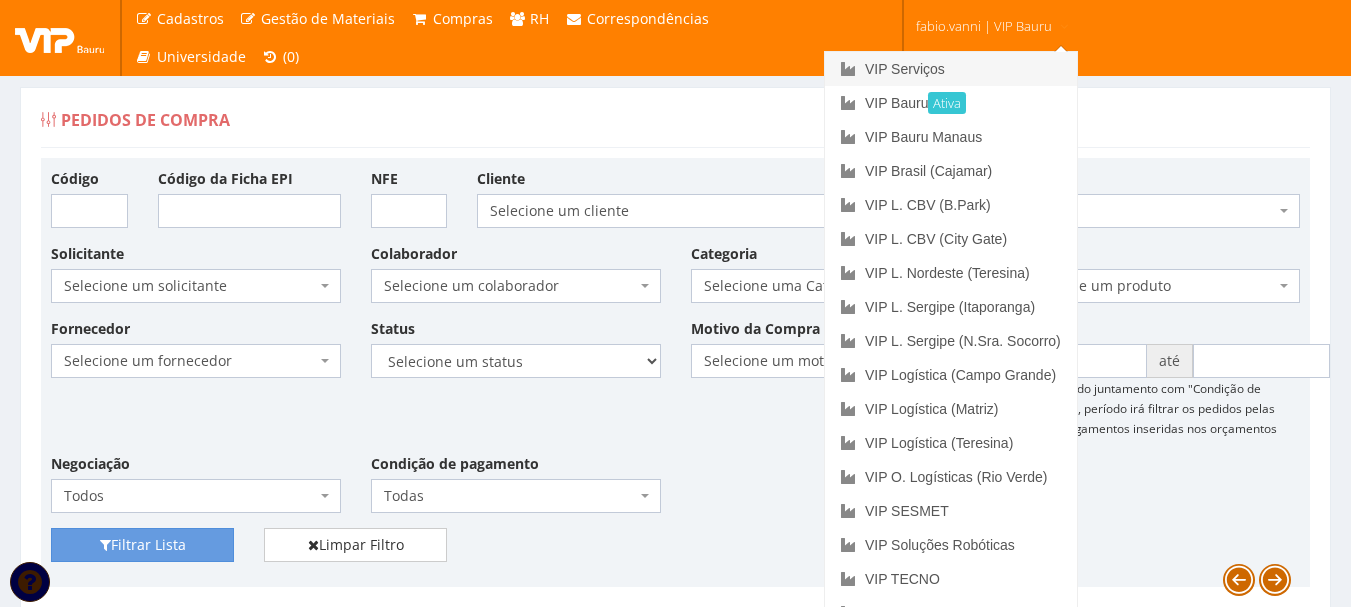 click on "VIP Serviços" at bounding box center [951, 69] 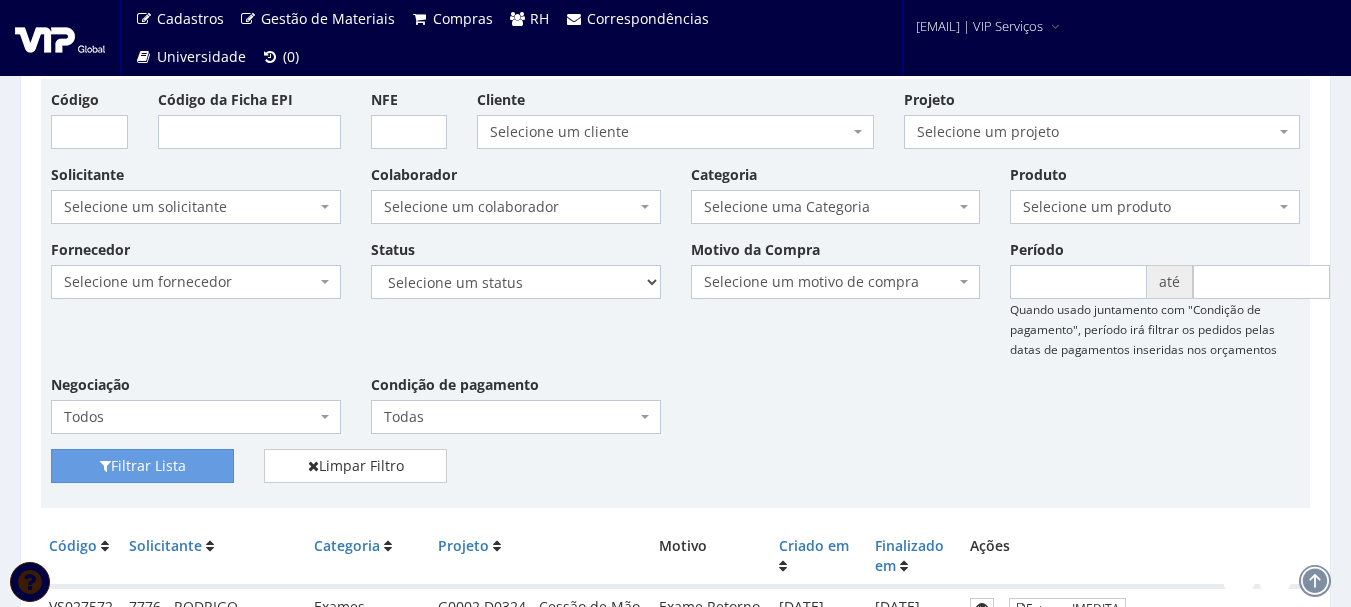 scroll, scrollTop: 0, scrollLeft: 0, axis: both 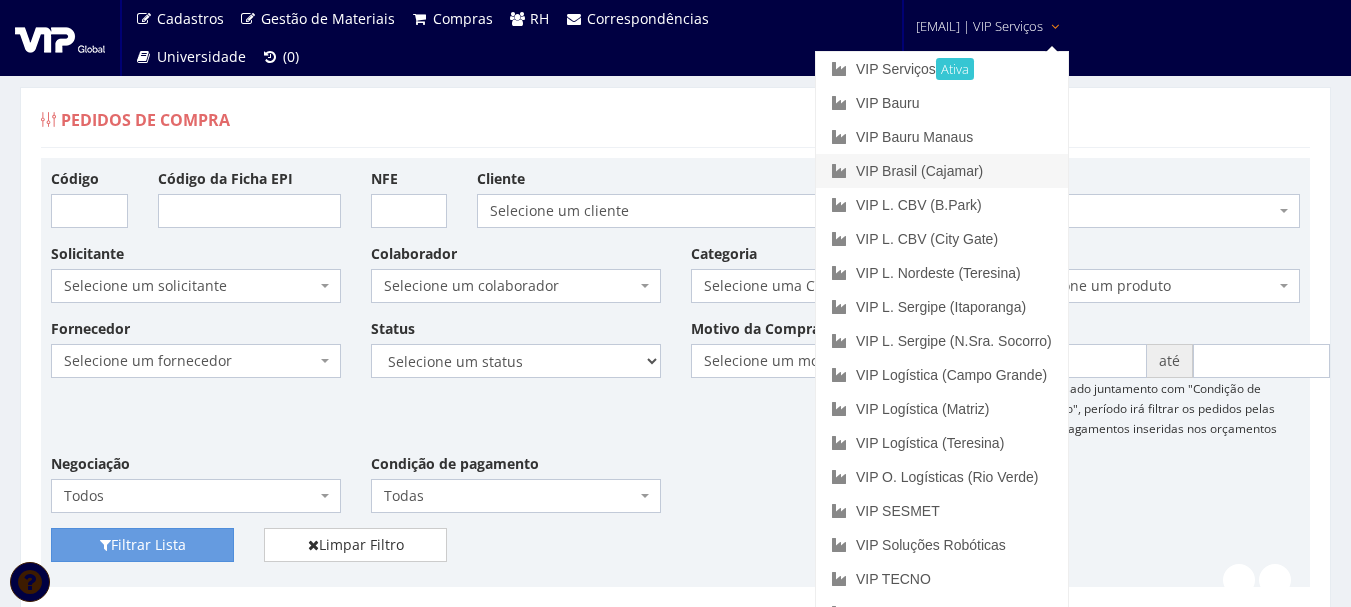 click on "VIP Brasil (Cajamar)" at bounding box center [942, 171] 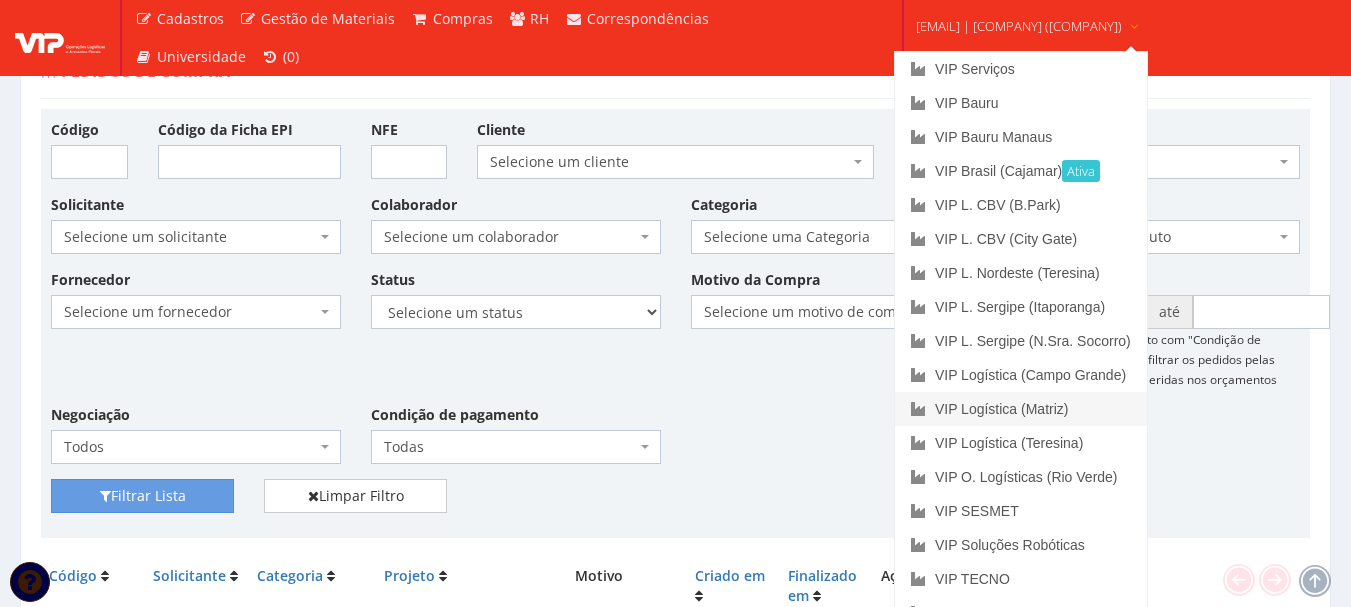 scroll, scrollTop: 0, scrollLeft: 0, axis: both 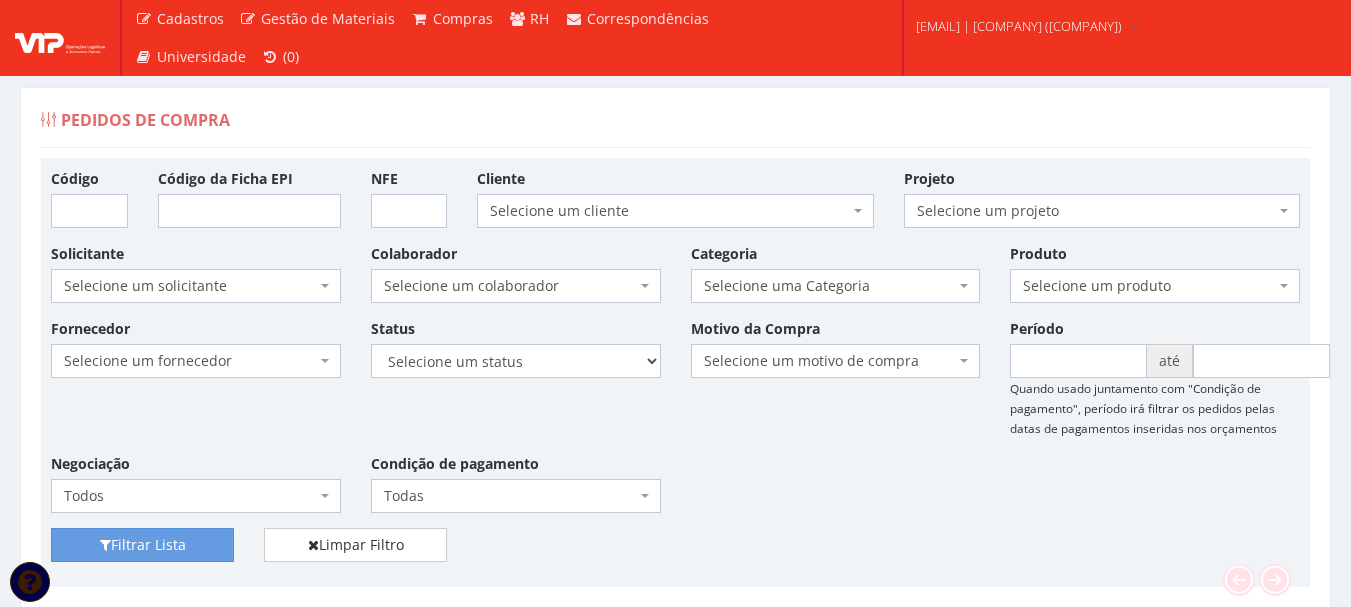click on "Pedidos de Compra" at bounding box center [675, 124] 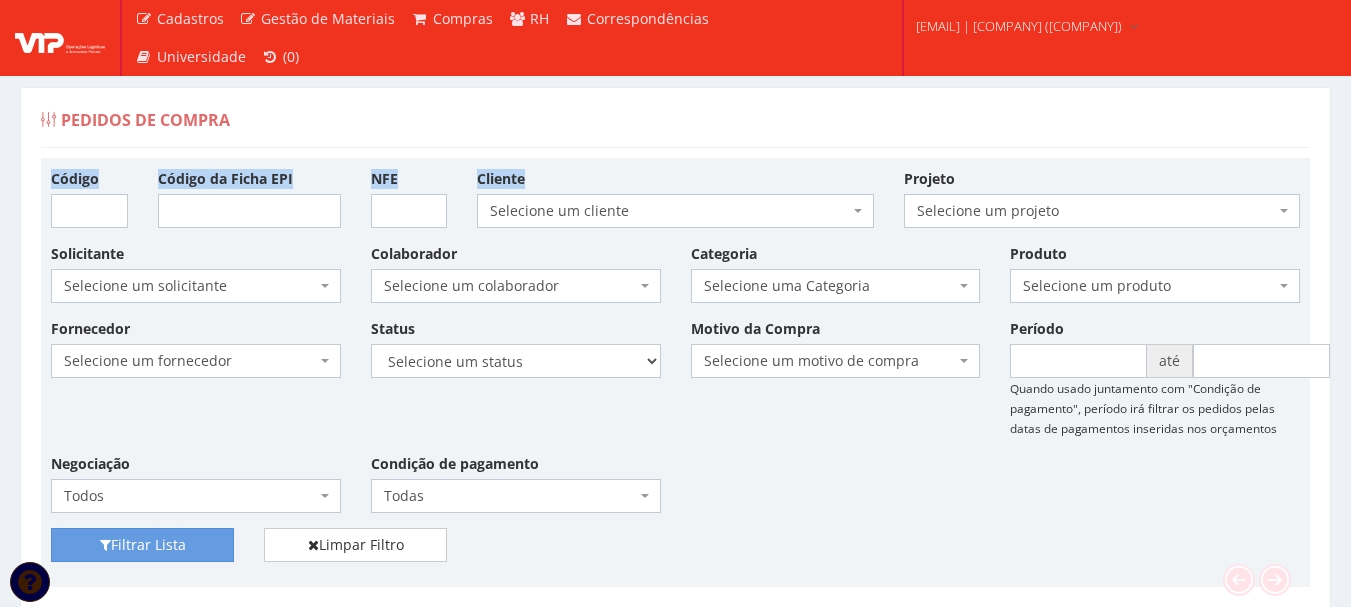 drag, startPoint x: 670, startPoint y: 140, endPoint x: 797, endPoint y: 140, distance: 127 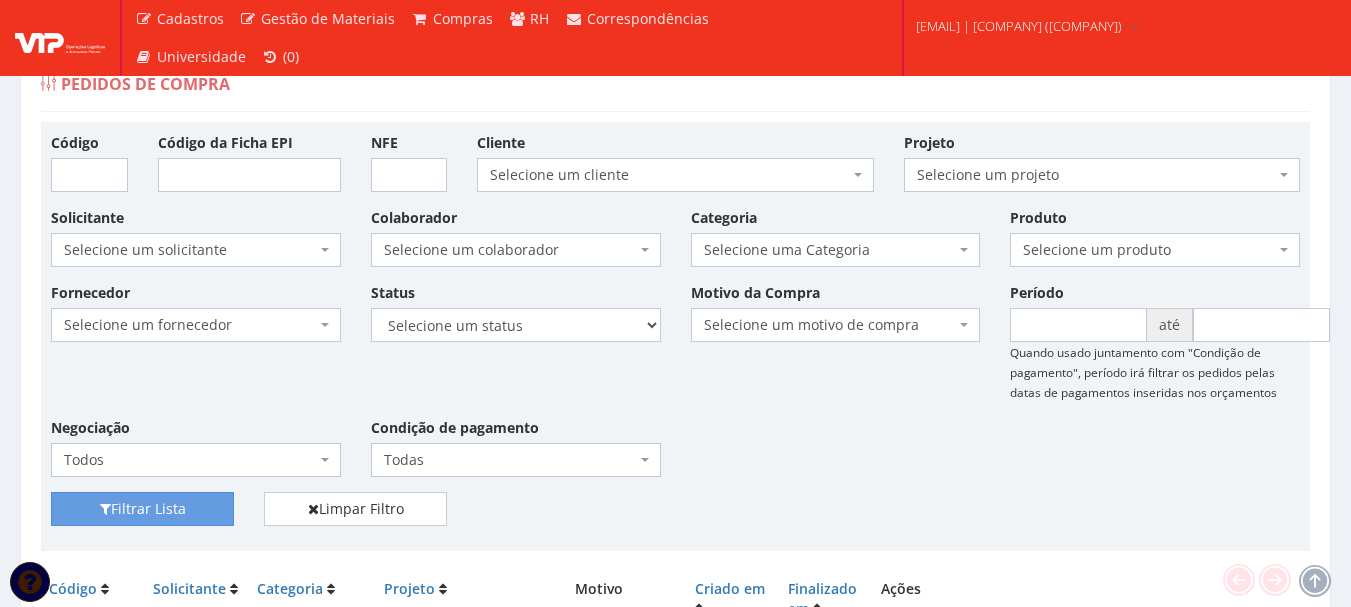 scroll, scrollTop: 0, scrollLeft: 0, axis: both 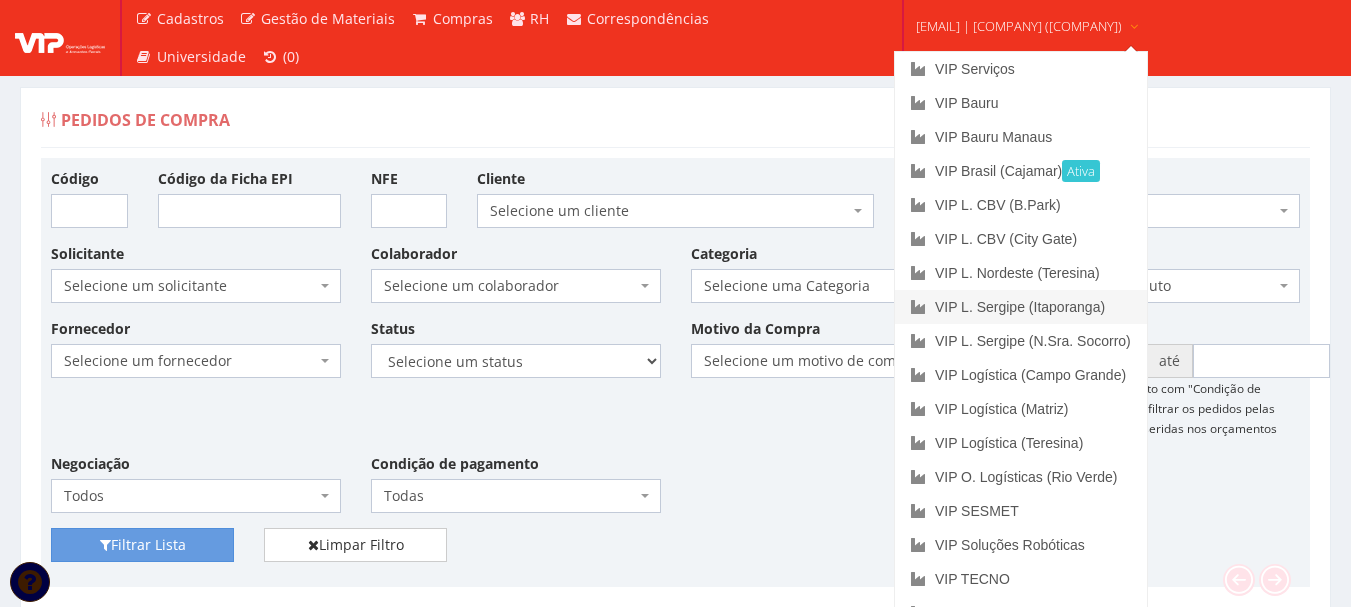 click on "VIP L. Sergipe (Itaporanga)" at bounding box center (1021, 307) 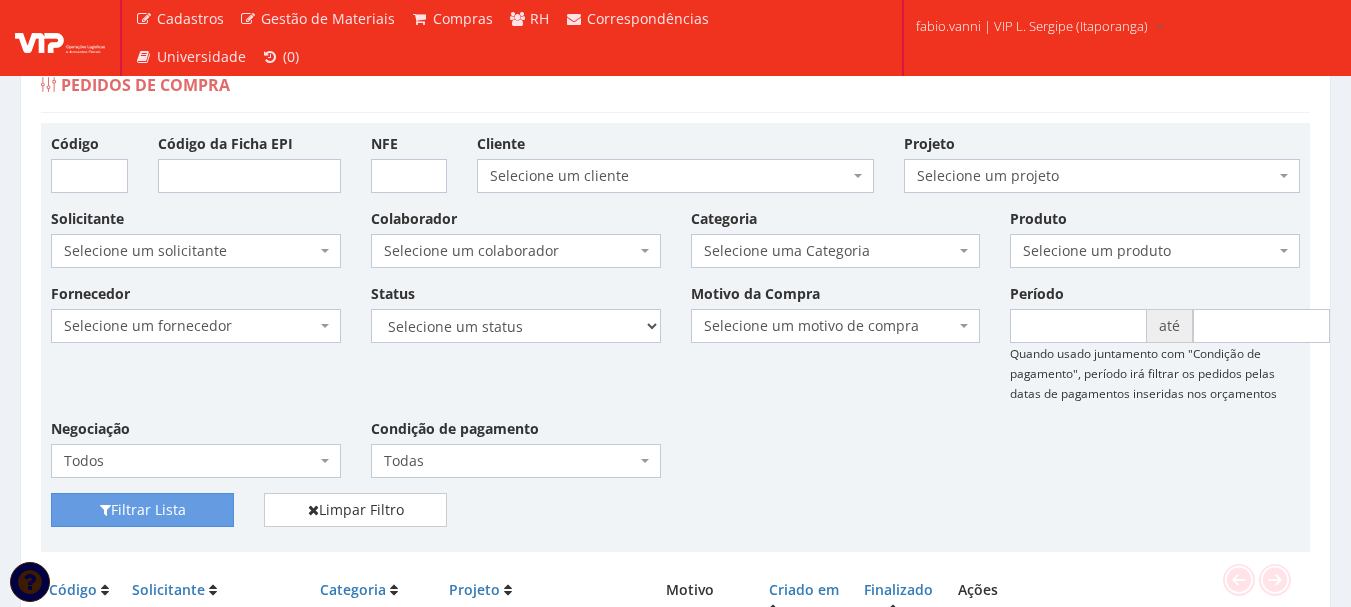 scroll, scrollTop: 0, scrollLeft: 0, axis: both 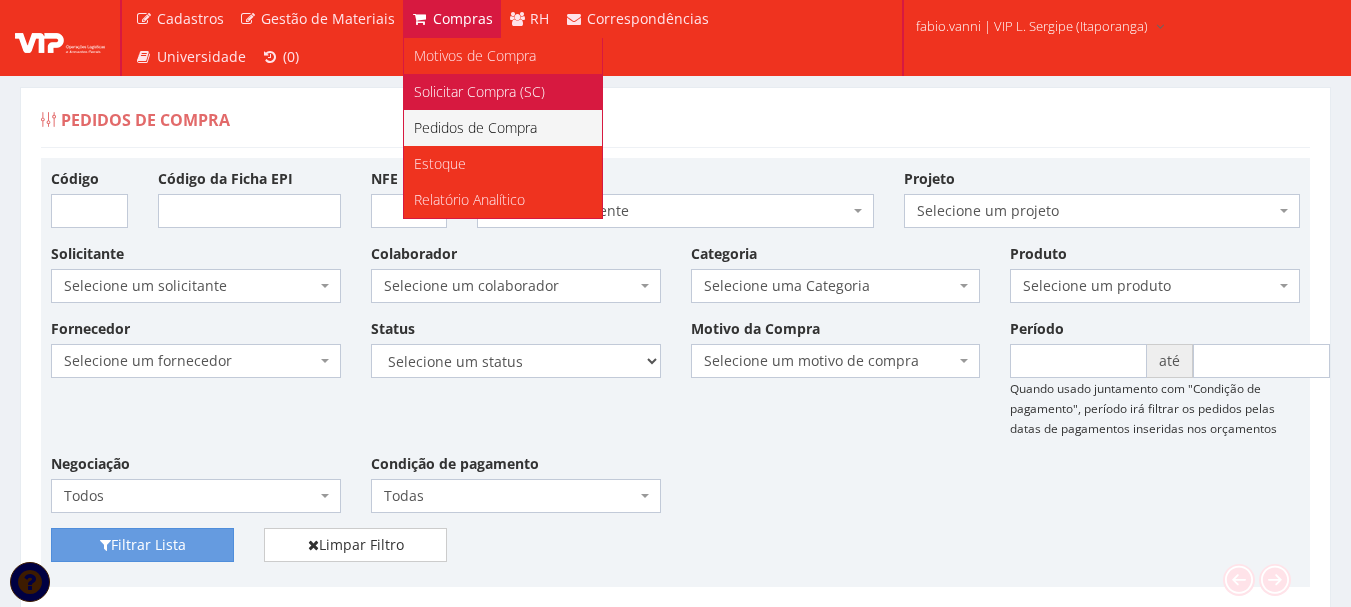 click on "Solicitar Compra (SC)" at bounding box center [479, 91] 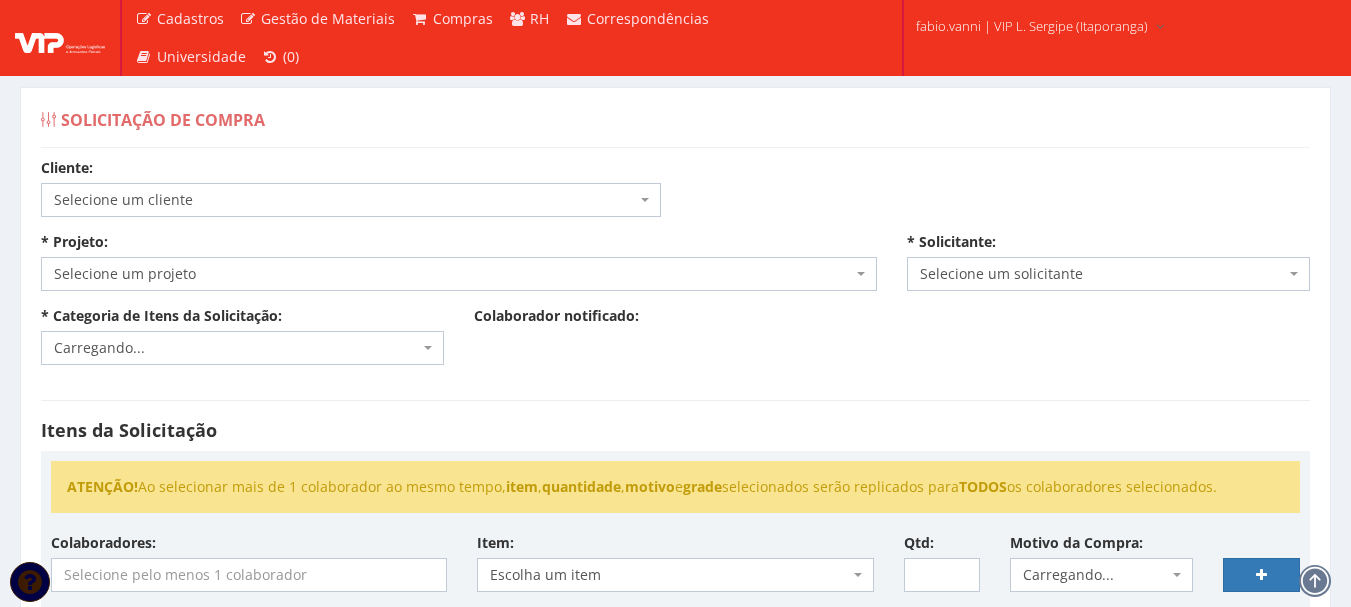scroll, scrollTop: 0, scrollLeft: 0, axis: both 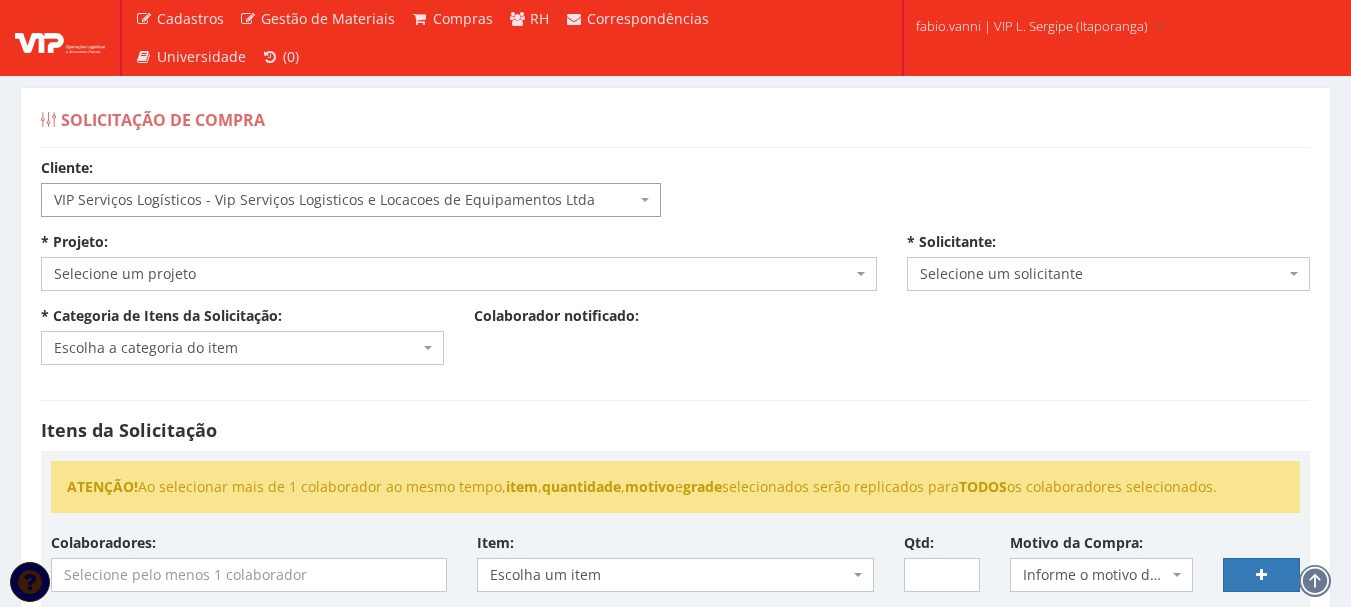click on "Selecione um projeto" at bounding box center [453, 274] 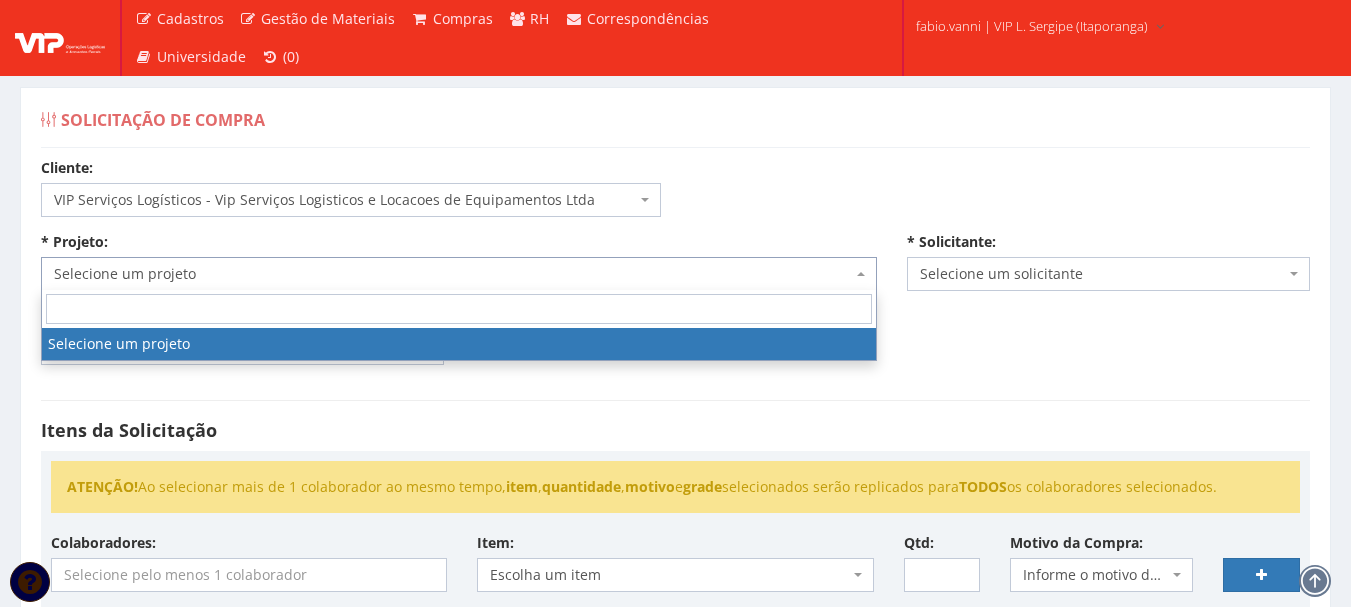 click on "Selecione um projeto" at bounding box center [453, 274] 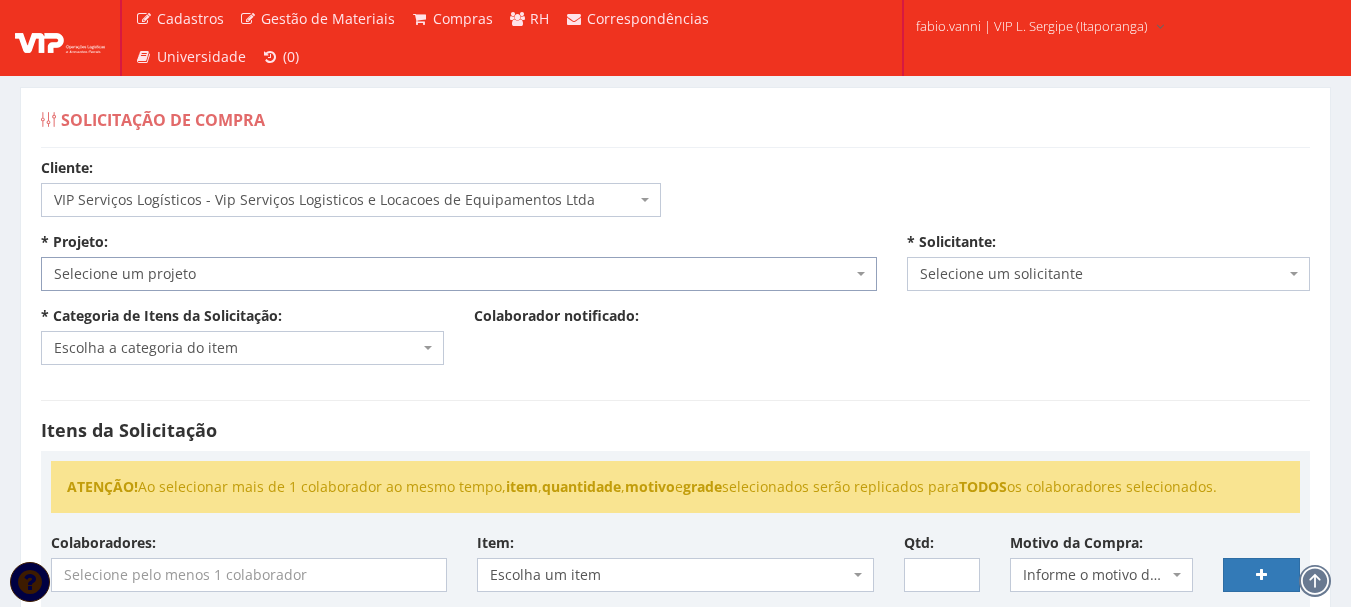 click on "VIP Serviços Logísticos - Vip Serviços Logisticos e Locacoes de Equipamentos Ltda" at bounding box center [351, 200] 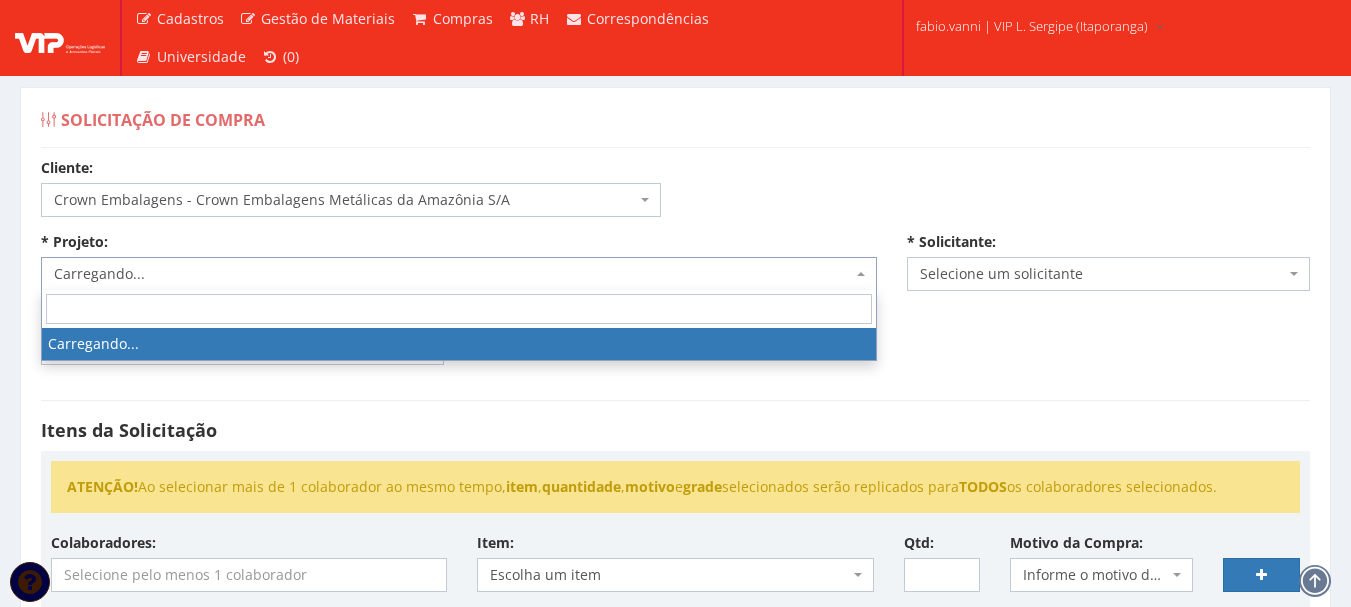 click on "Carregando..." at bounding box center (453, 274) 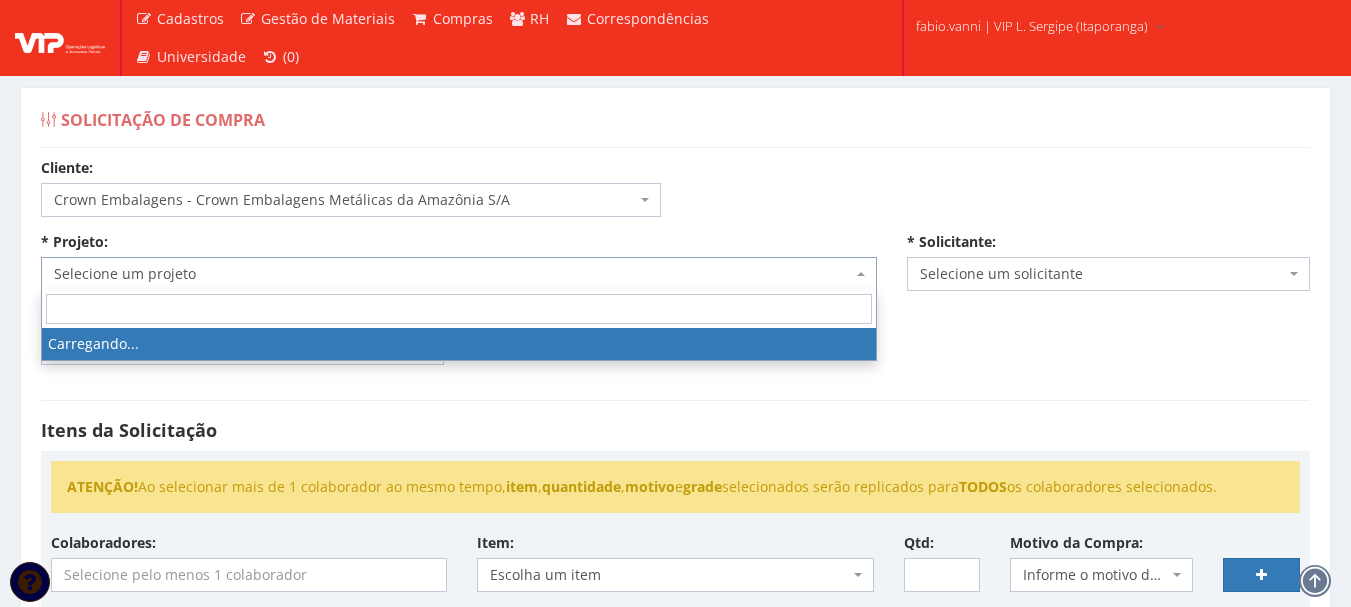 click on "Selecione um projeto" at bounding box center (453, 274) 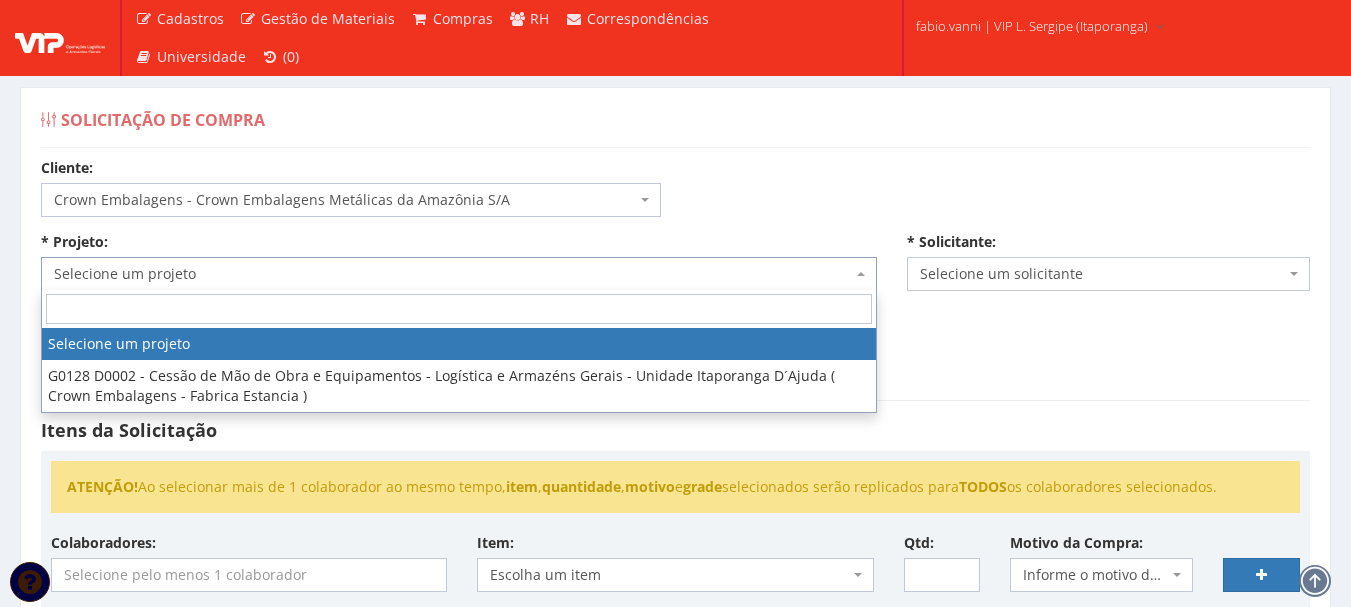 click on "Selecione um projeto" at bounding box center [453, 274] 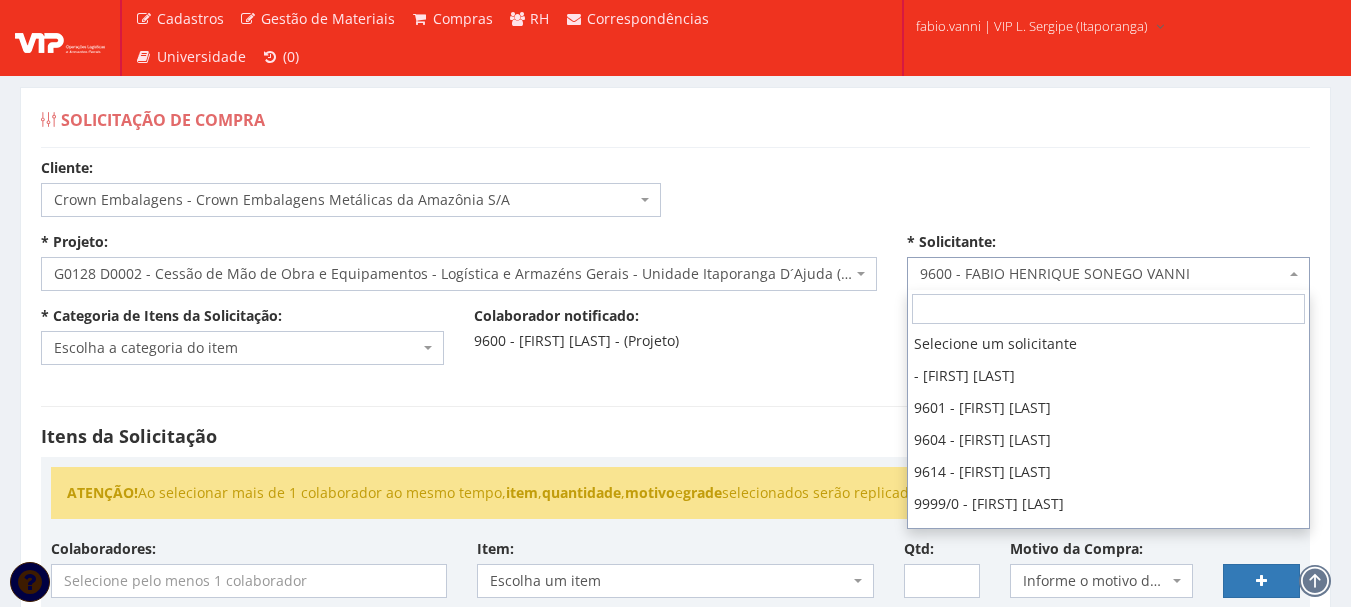 click on "9600 - FABIO HENRIQUE SONEGO VANNI" at bounding box center [1102, 274] 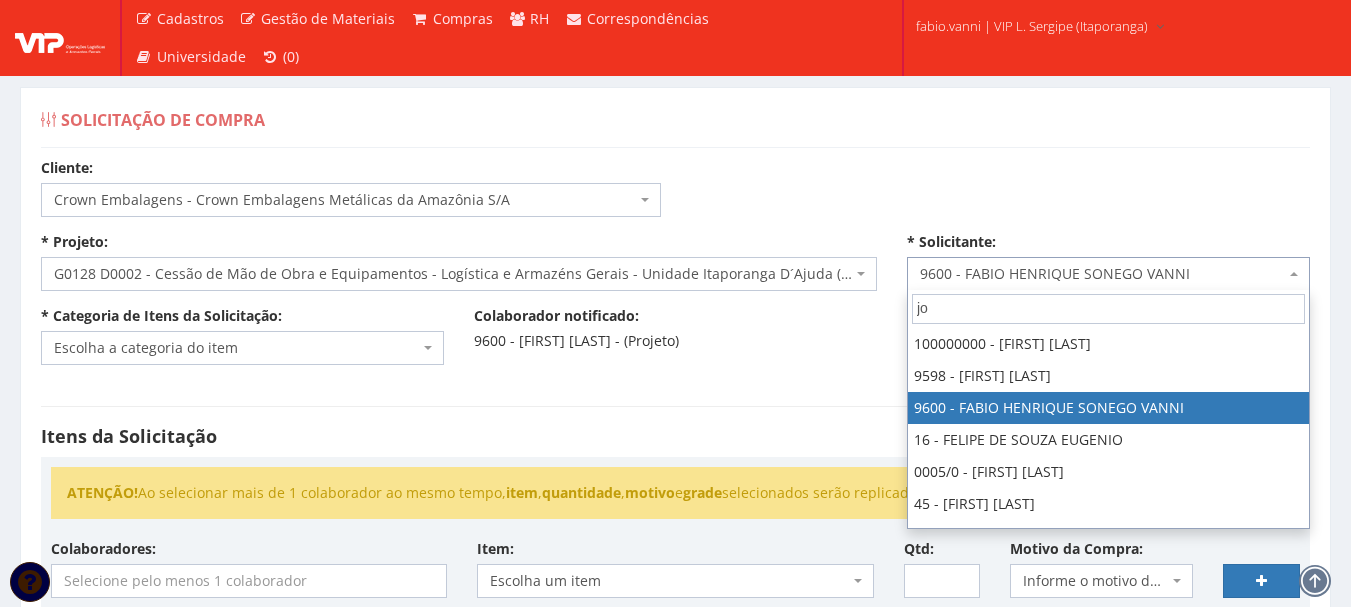 scroll, scrollTop: 0, scrollLeft: 0, axis: both 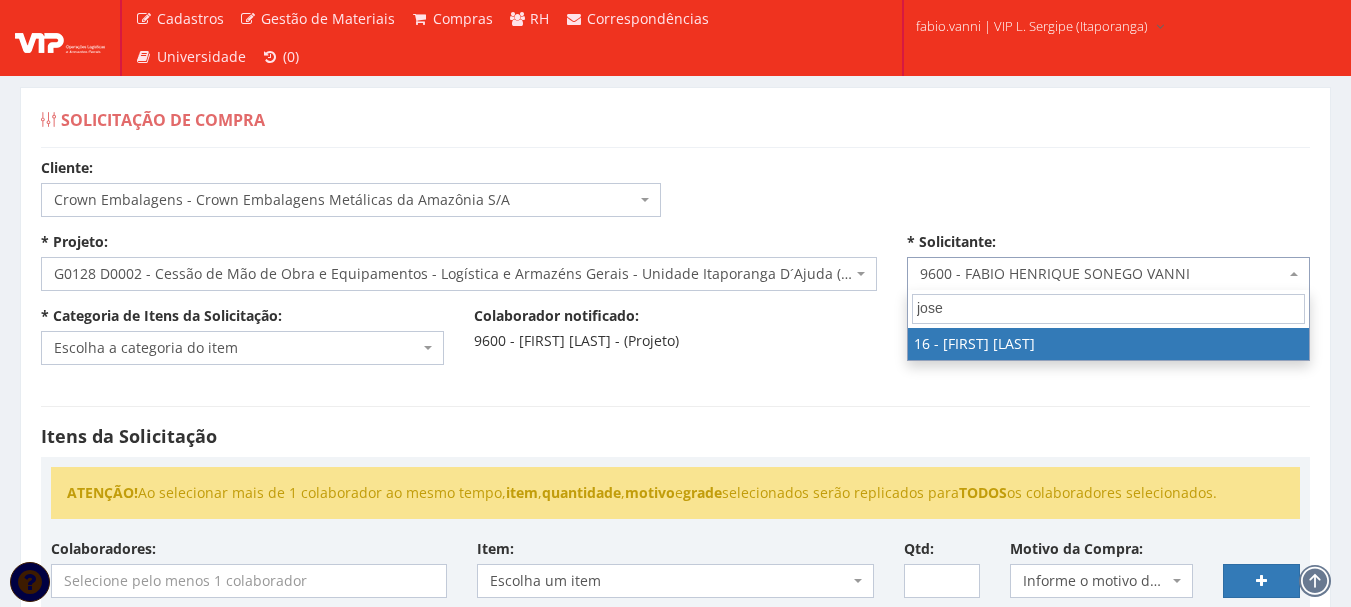 type on "jose" 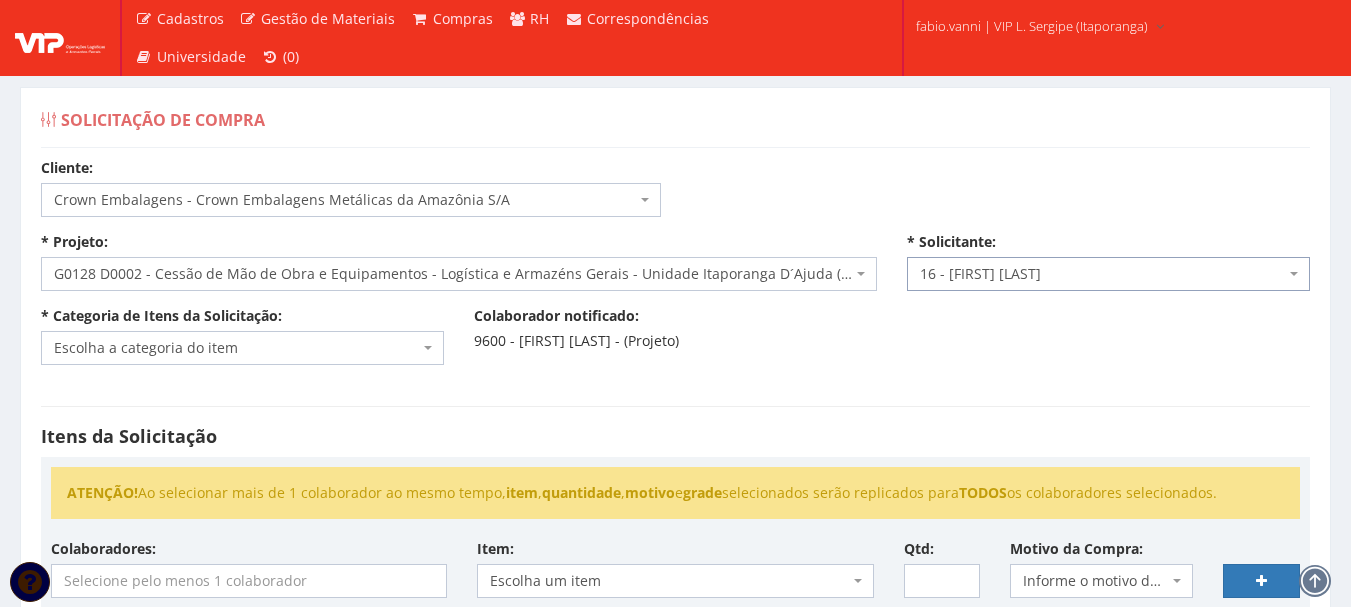 click on "Escolha a categoria do item" at bounding box center [242, 348] 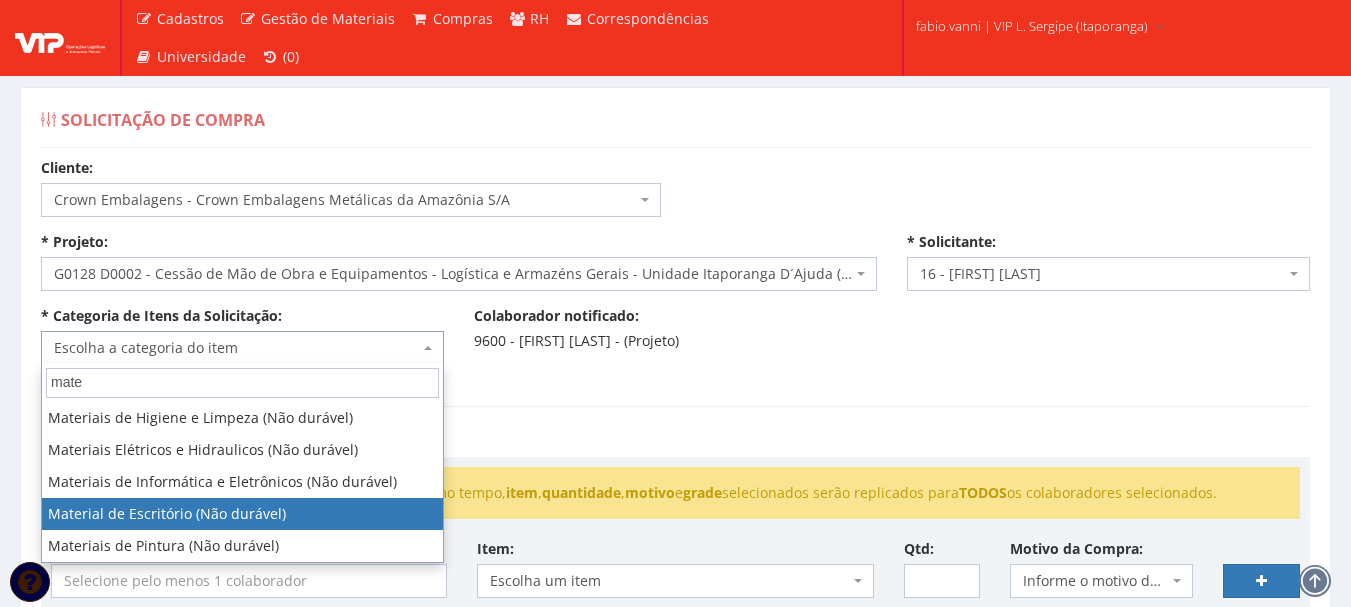 type on "mate" 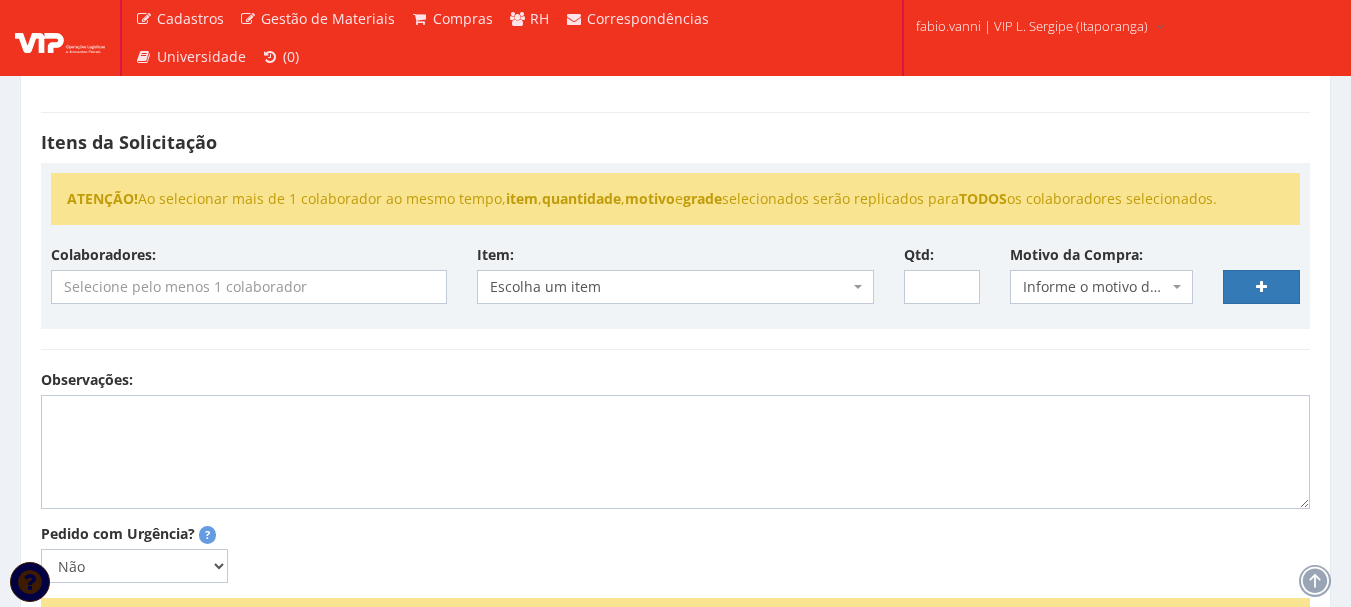 scroll, scrollTop: 300, scrollLeft: 0, axis: vertical 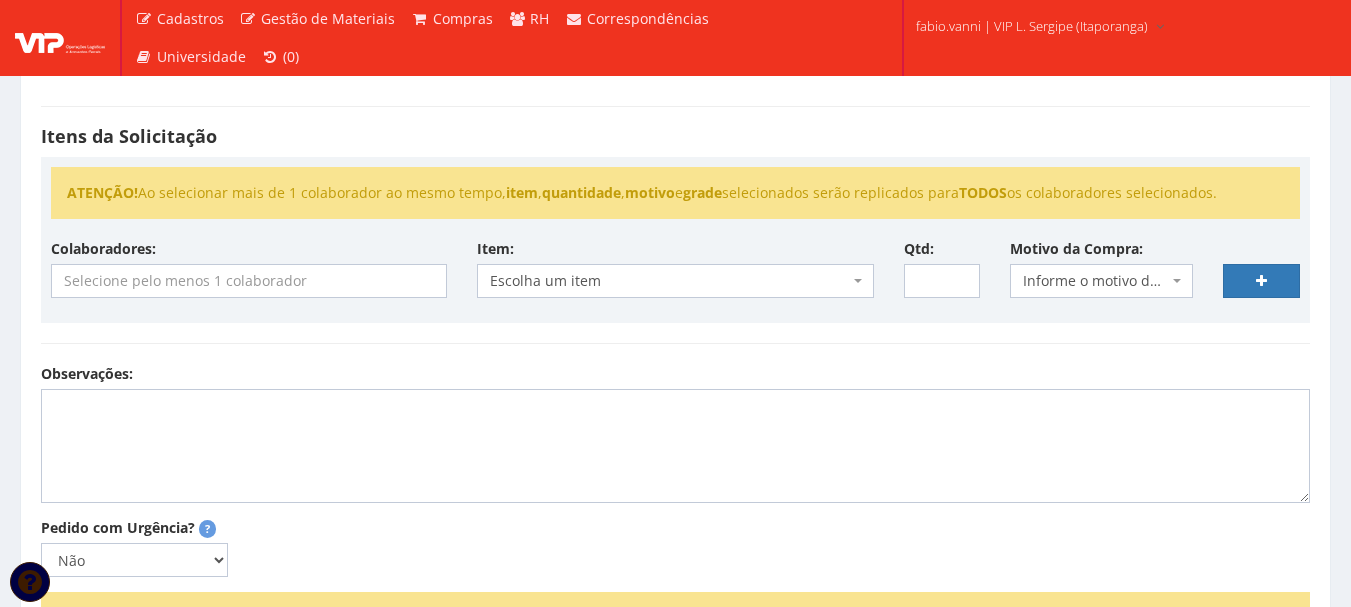click at bounding box center [249, 281] 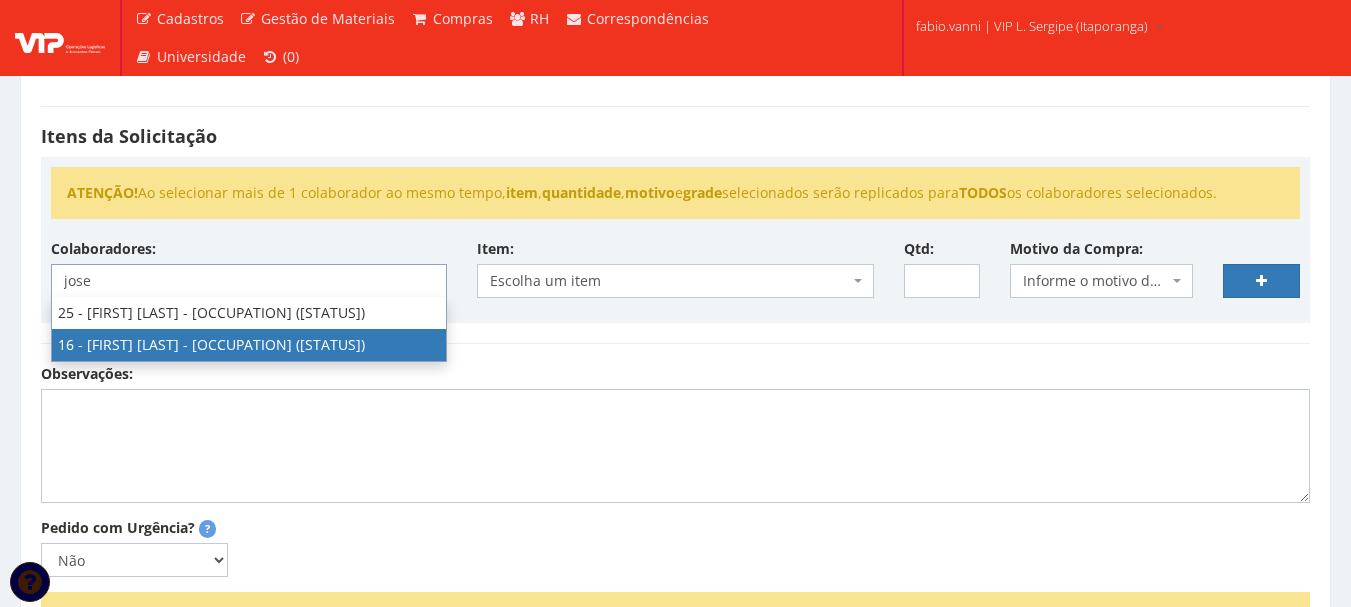 type on "jose" 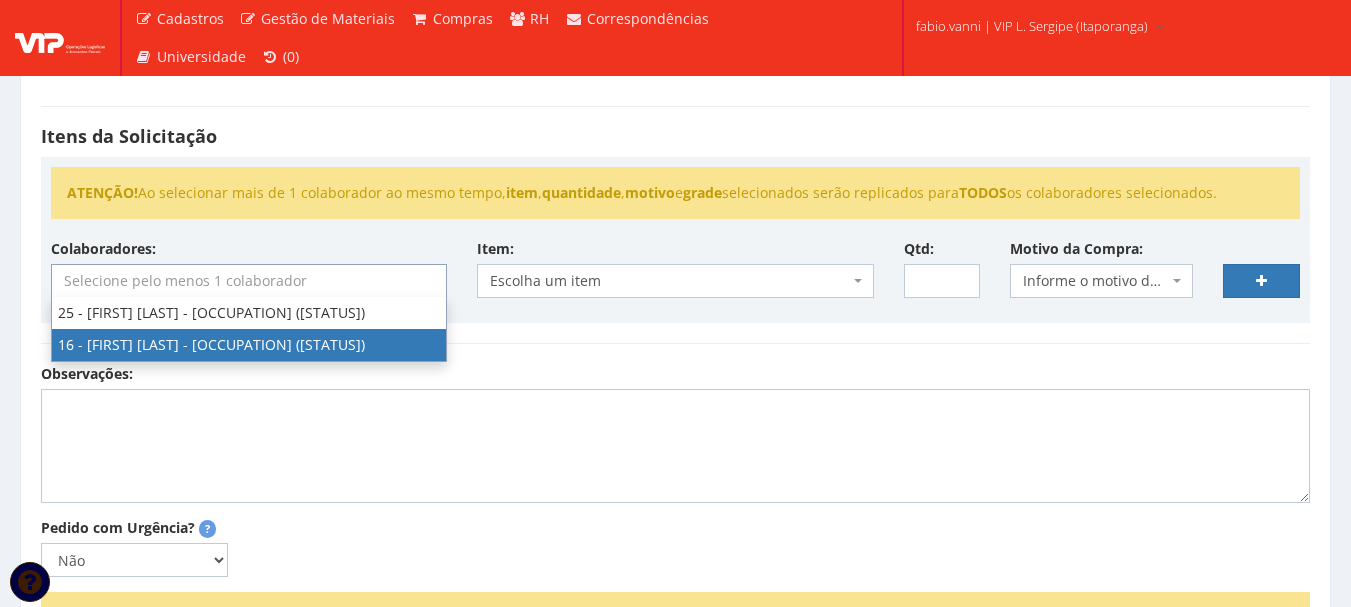 scroll, scrollTop: 300, scrollLeft: 0, axis: vertical 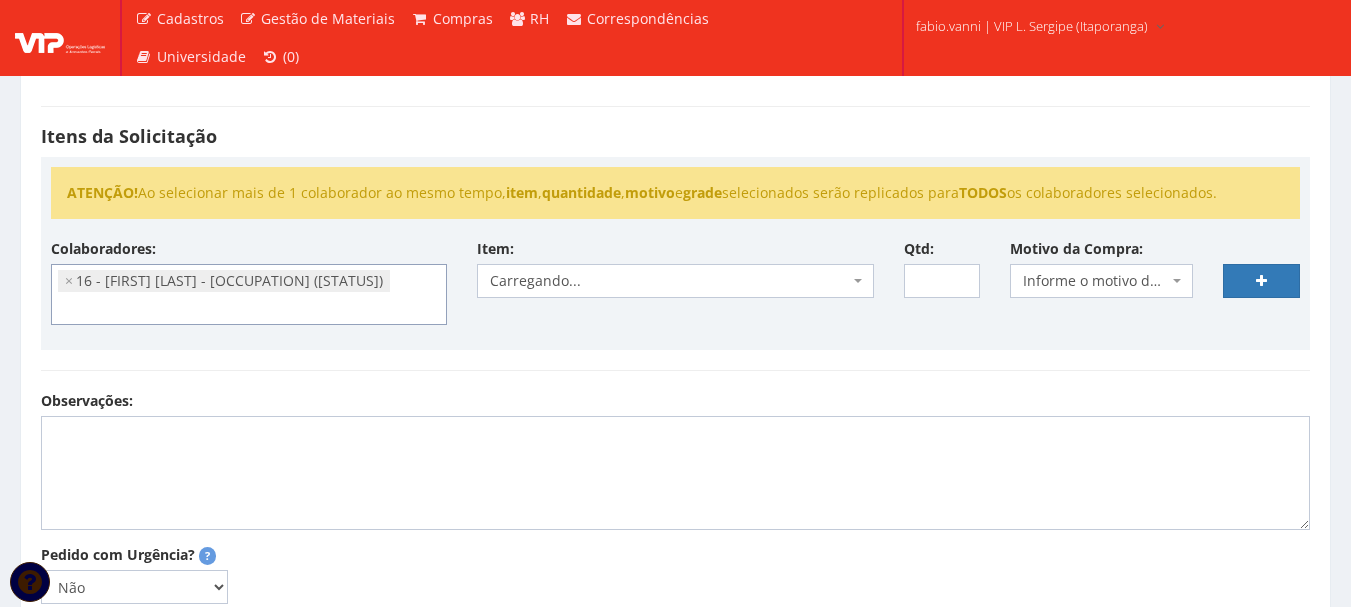 click on "Carregando..." at bounding box center [669, 281] 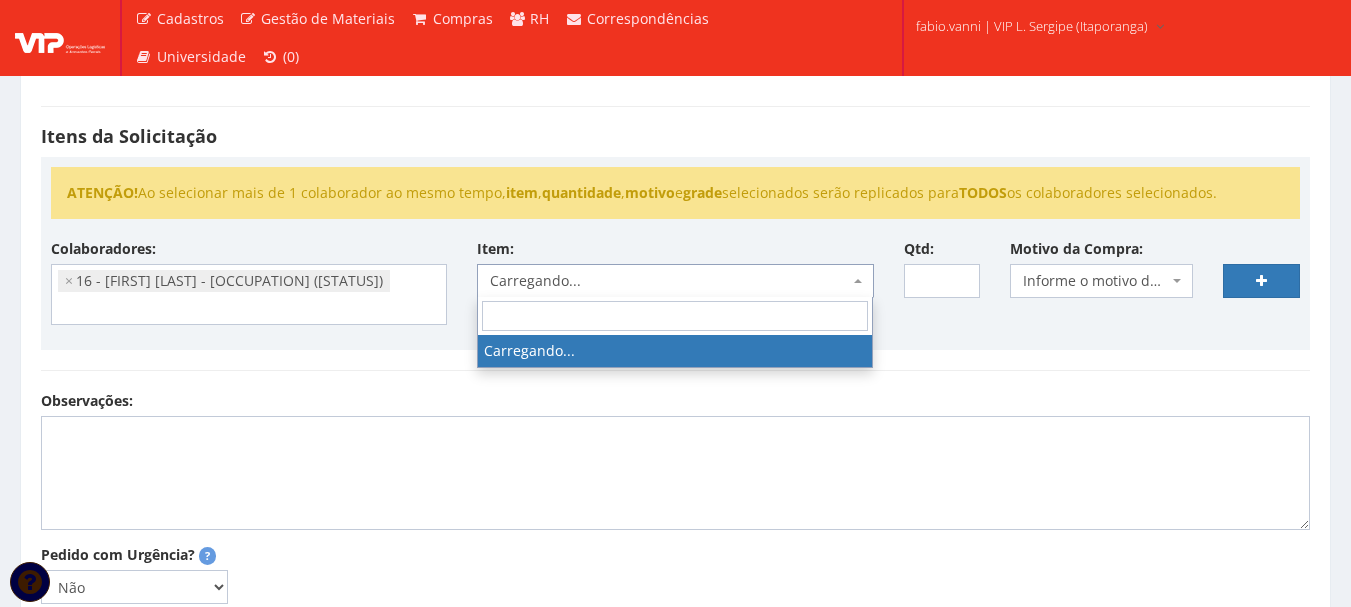 click on "Itens da Solicitação
ATENÇÃO!  Ao selecionar mais de 1 colaborador ao mesmo tempo,
item ,  quantidade ,  motivo  e
grade  selecionados serão replicados para  TODOS  os
colaboradores selecionados.
Colaboradores:
- [FIRST] [LAST] ([STATUS]) [ID] - [FIRST] [LAST] - [OCCUPATION] ([STATUS]) [ID] - [FIRST] [LAST] - [OCCUPATION] ([STATUS]) [ID] - [FIRST] [LAST] - [OCCUPATION] ([STATUS])  - [FIRST] [LAST] ([STATUS]) [ID] - [FIRST] [LAST] - [OCCUPATION] ([STATUS]) [ID] - [FIRST] [LAST] - [OCCUPATION] ([STATUS]) [ID]  - [FIRST] [LAST] ([STATUS])" at bounding box center (675, 238) 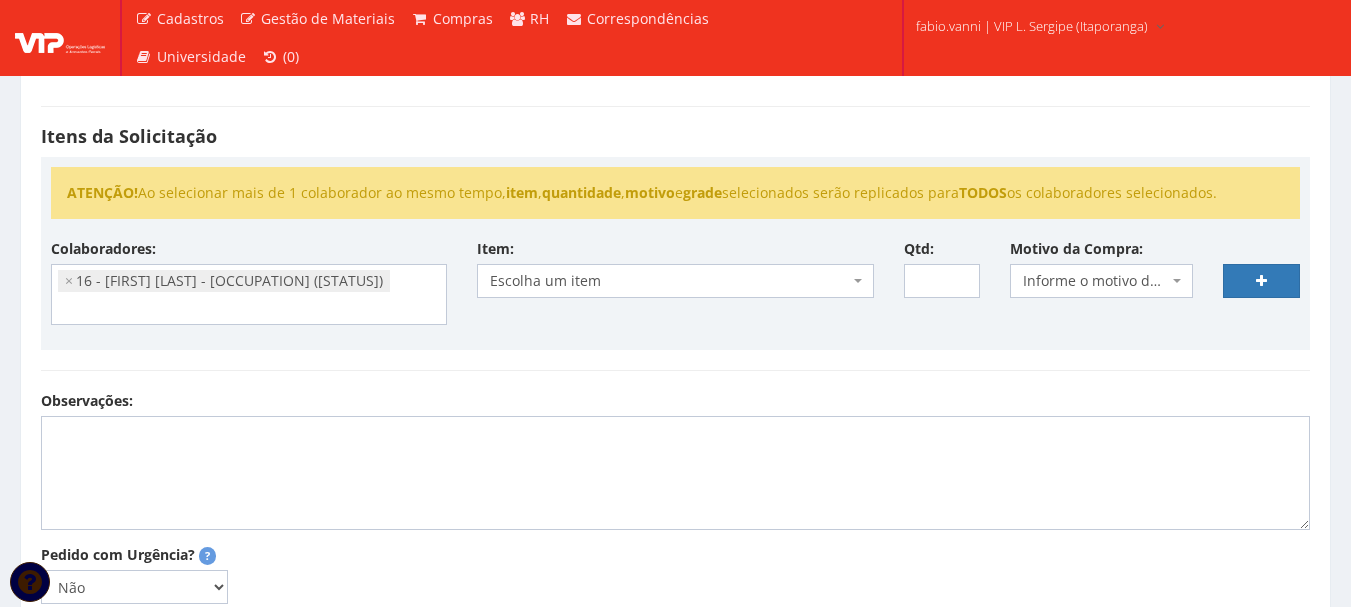 click on "Escolha um item" at bounding box center (669, 281) 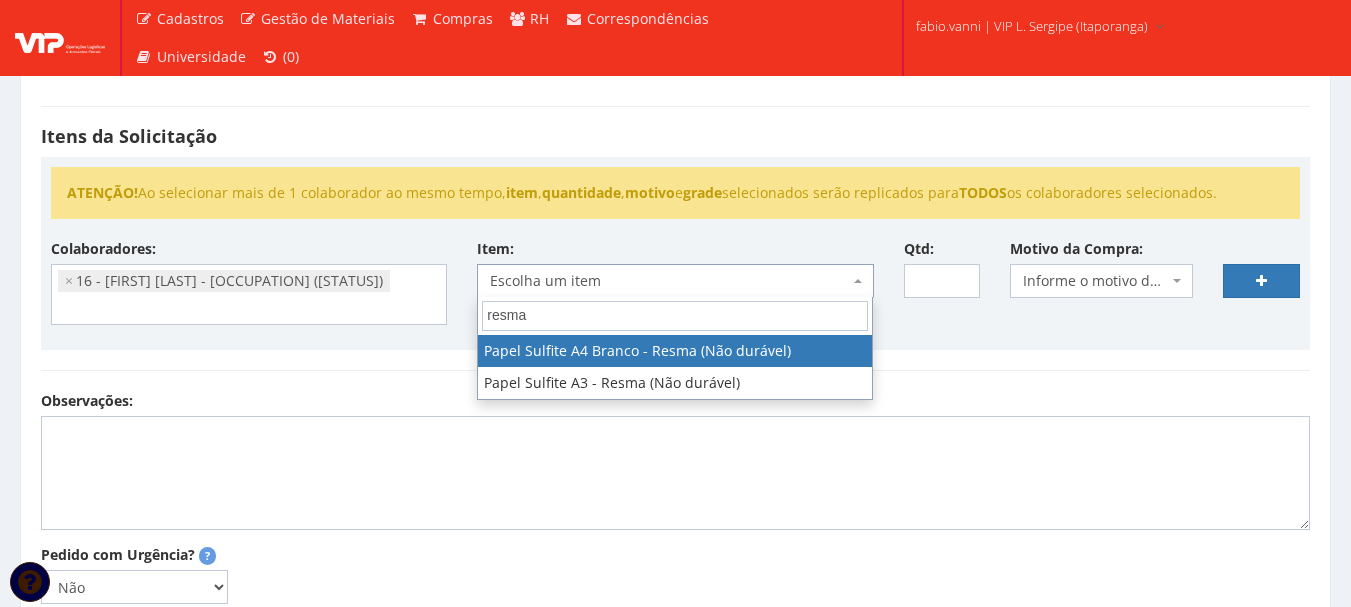 type on "resma" 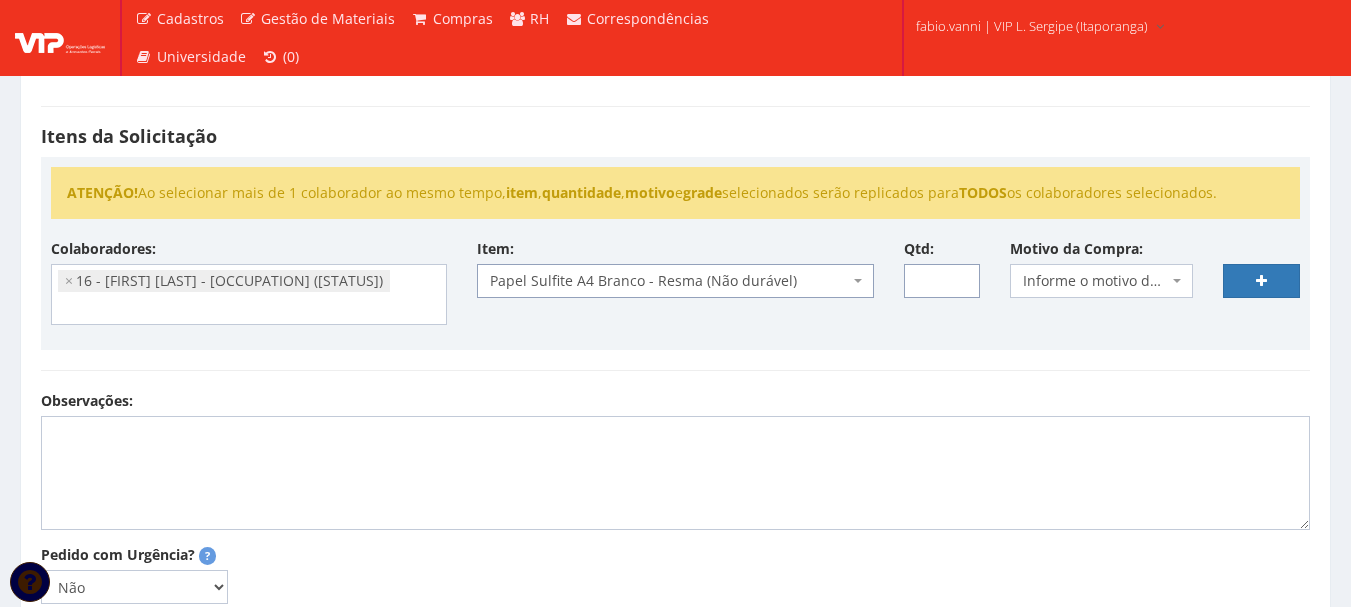 click on "Qtd:" at bounding box center (942, 281) 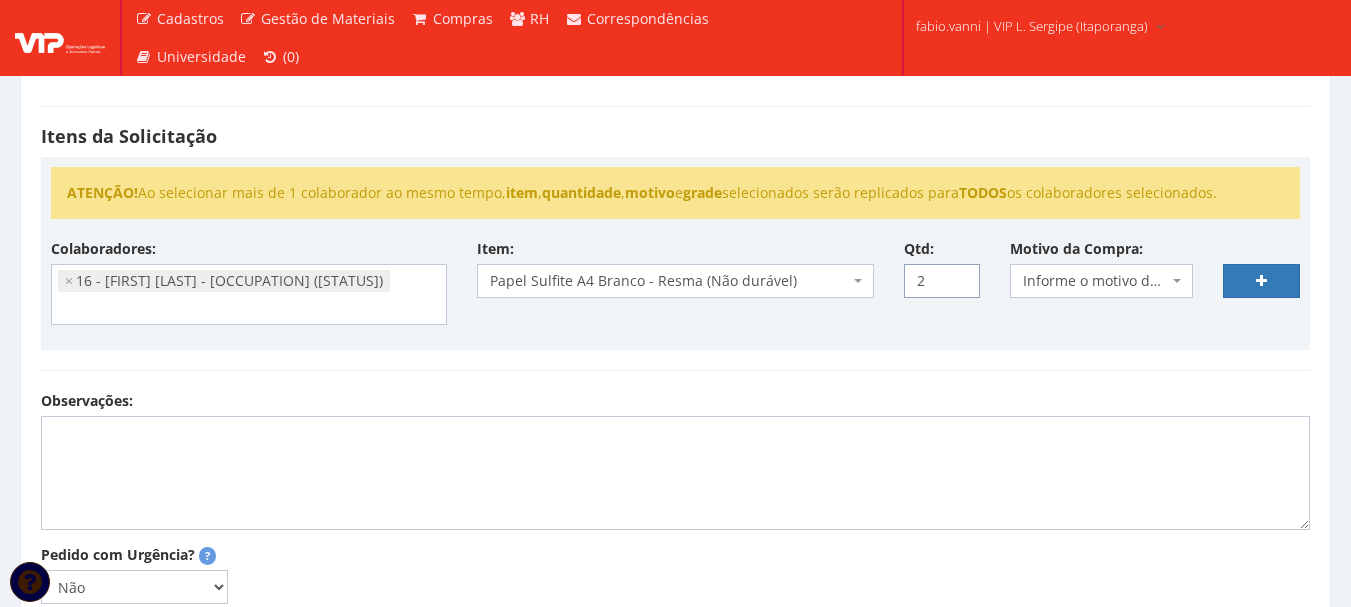 type on "2" 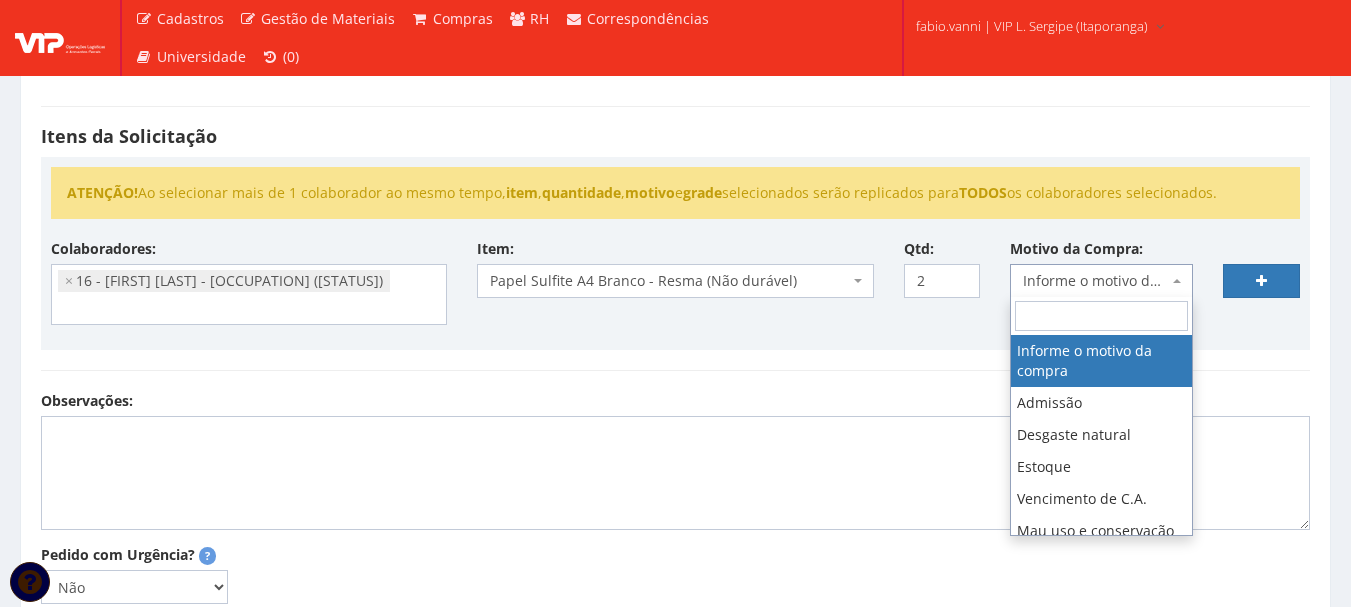 click on "Informe o motivo da compra" at bounding box center [1095, 281] 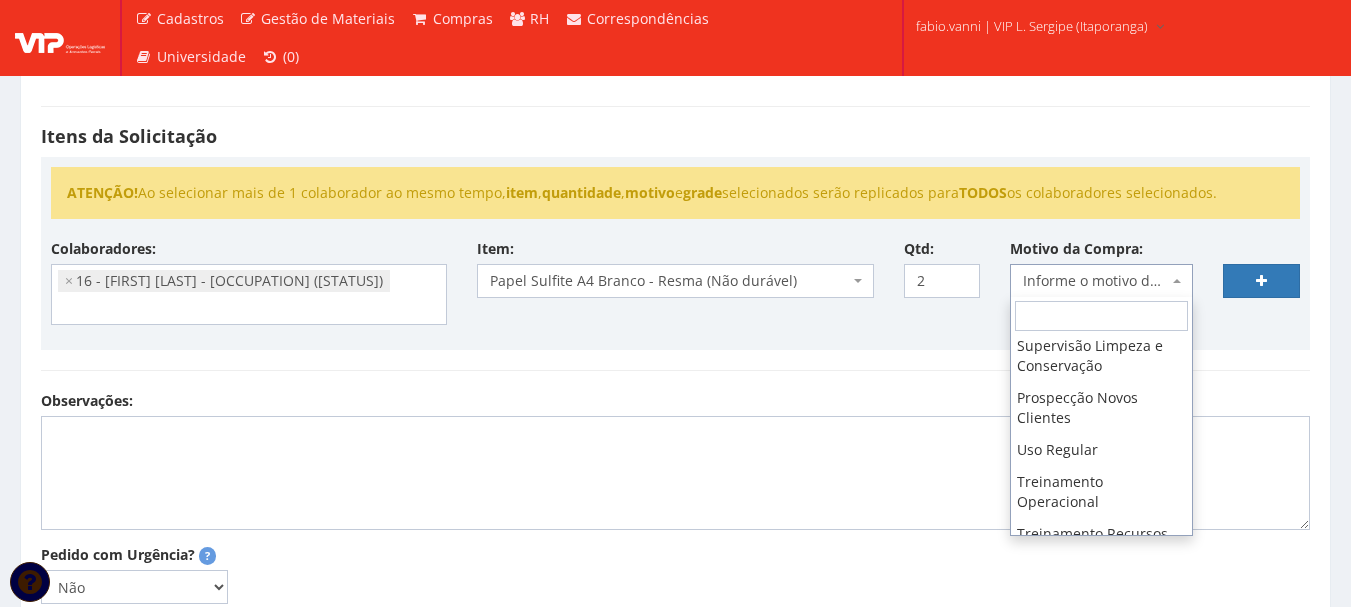scroll, scrollTop: 400, scrollLeft: 0, axis: vertical 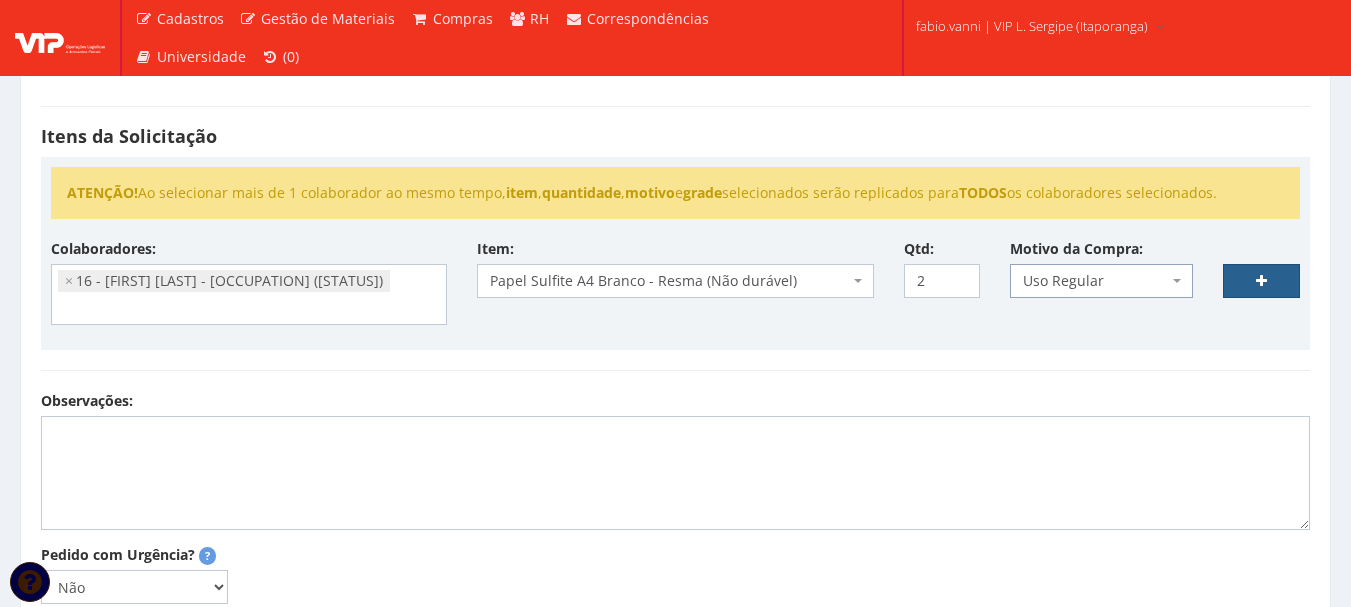 click at bounding box center (1261, 281) 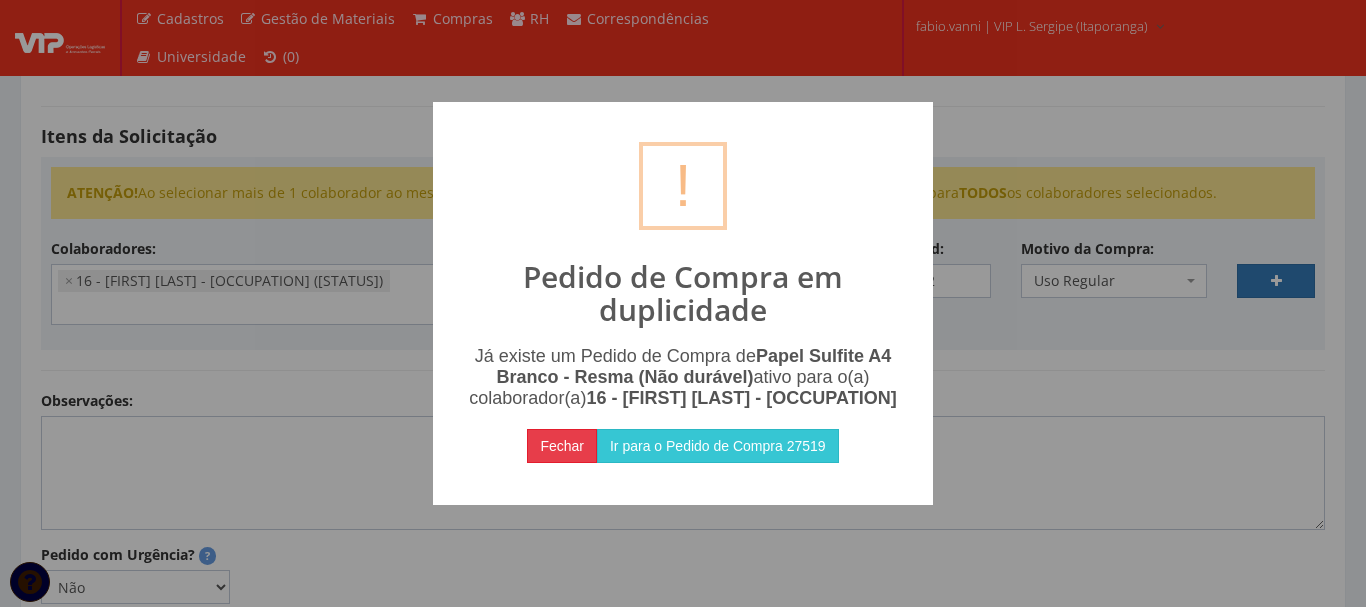 click on "Fechar" at bounding box center (562, 446) 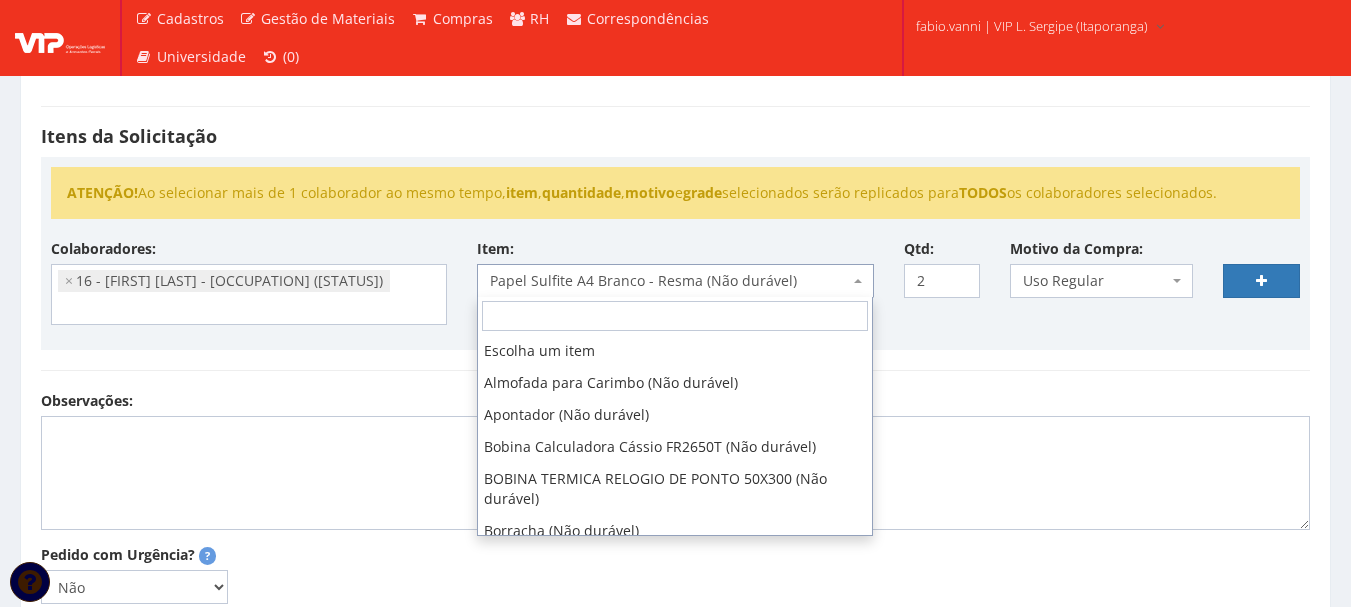 click on "Papel Sulfite A4 Branco - Resma (Não durável)" at bounding box center [669, 281] 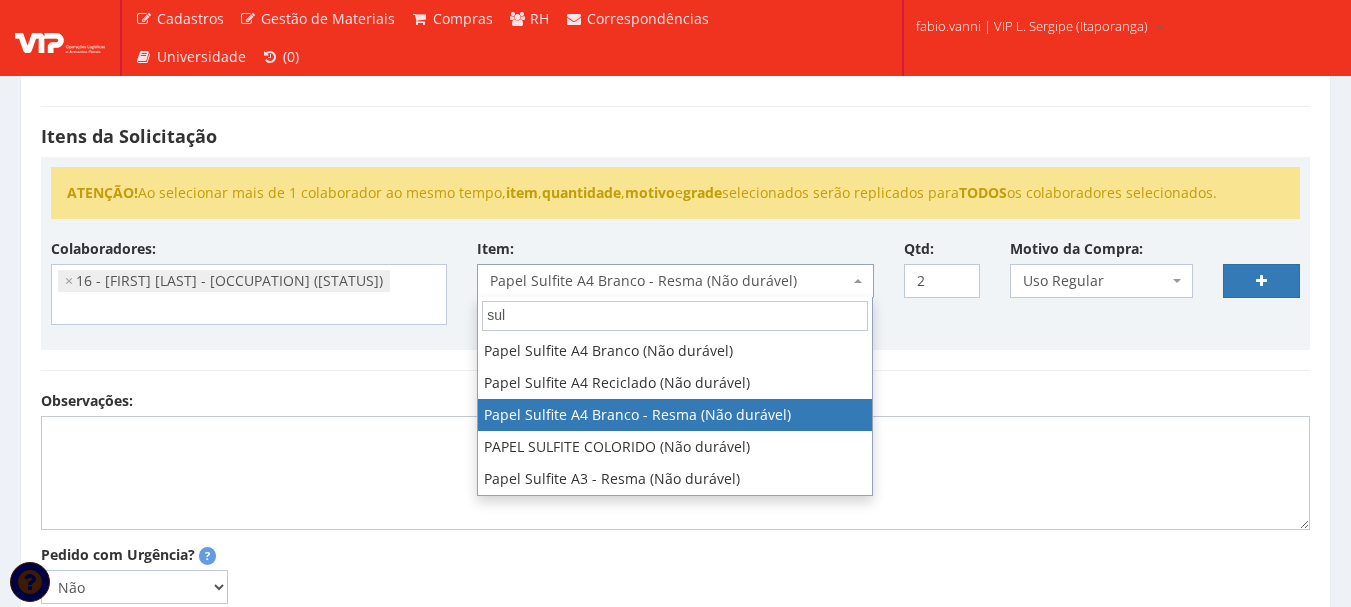 scroll, scrollTop: 0, scrollLeft: 0, axis: both 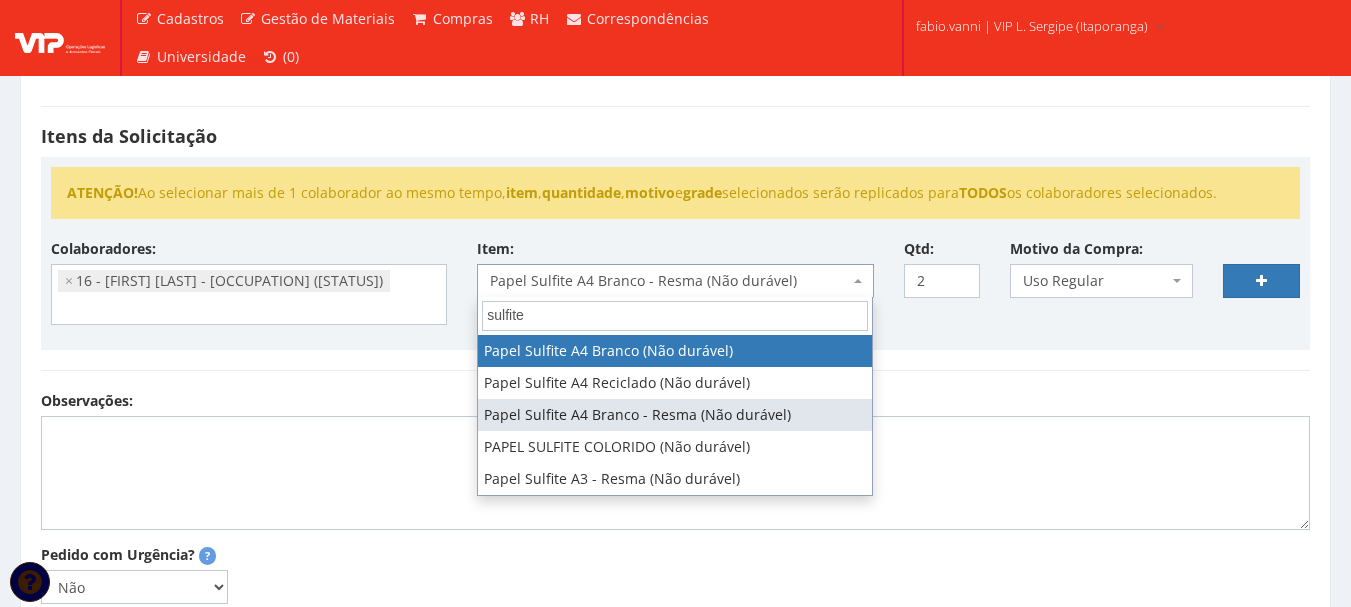 type on "sulfite" 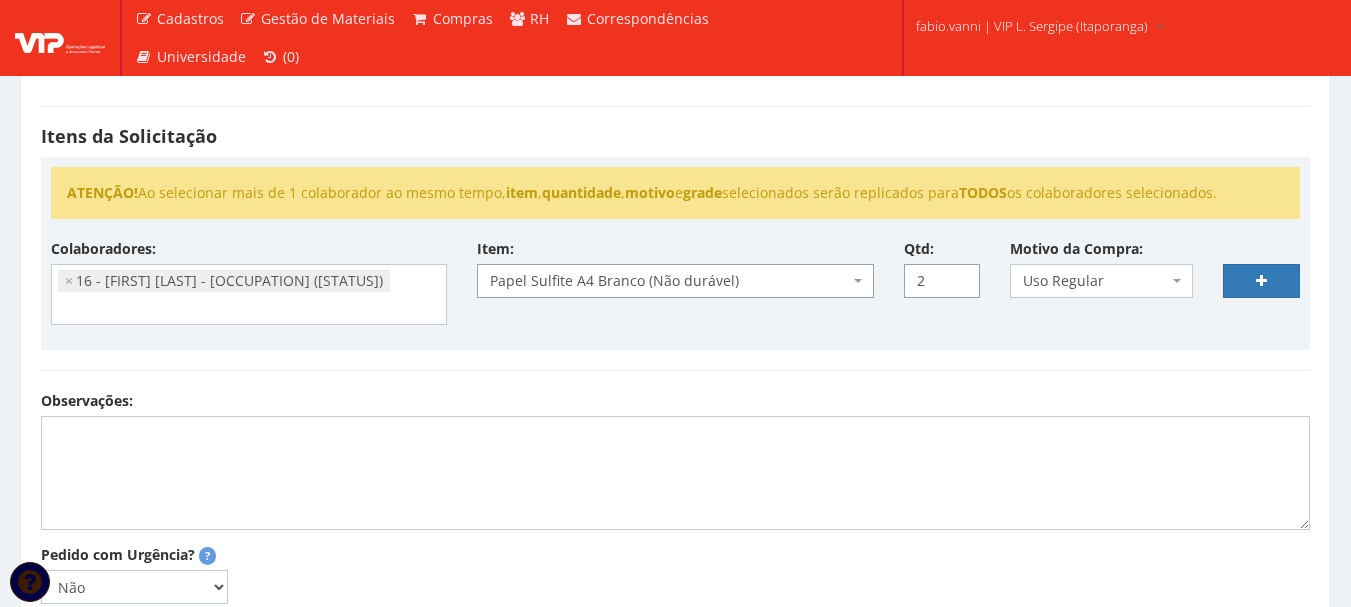 click on "2" at bounding box center [942, 281] 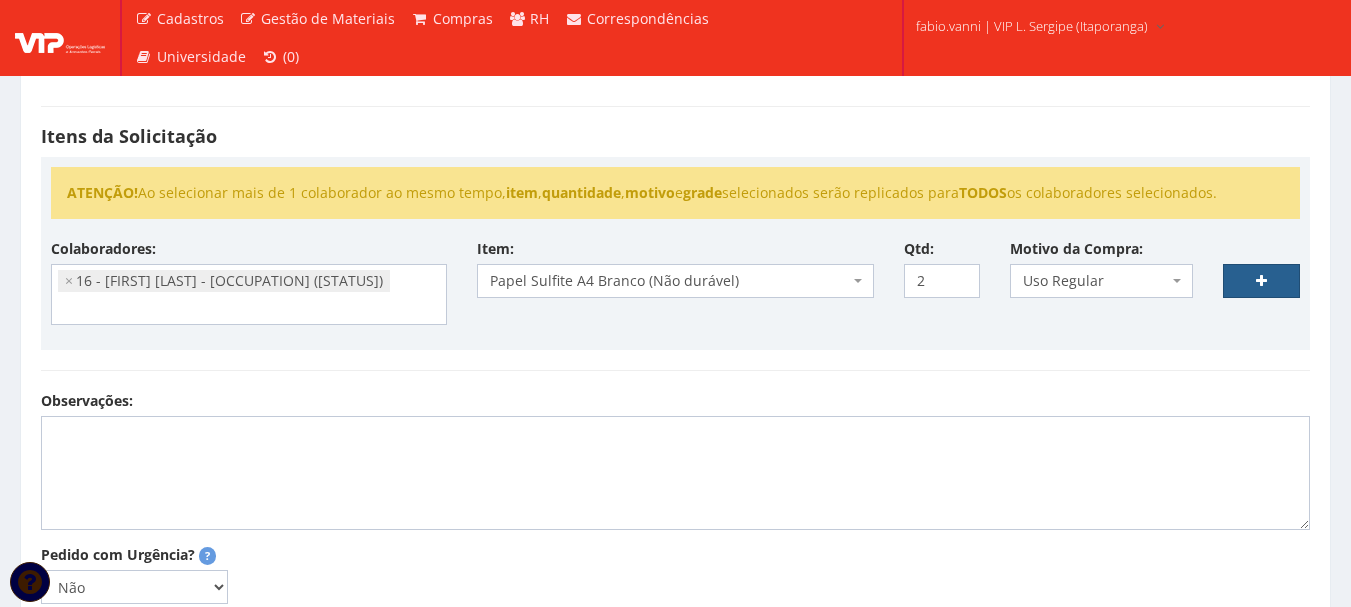click at bounding box center (1261, 281) 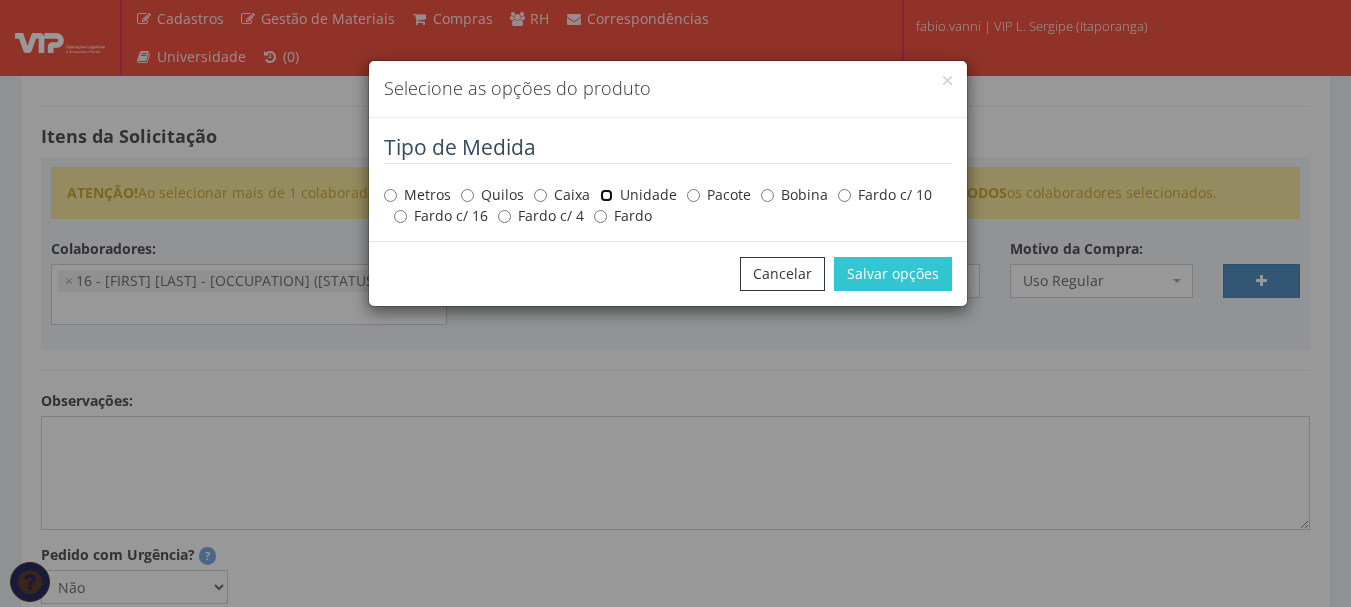 click on "Unidade" at bounding box center (390, 195) 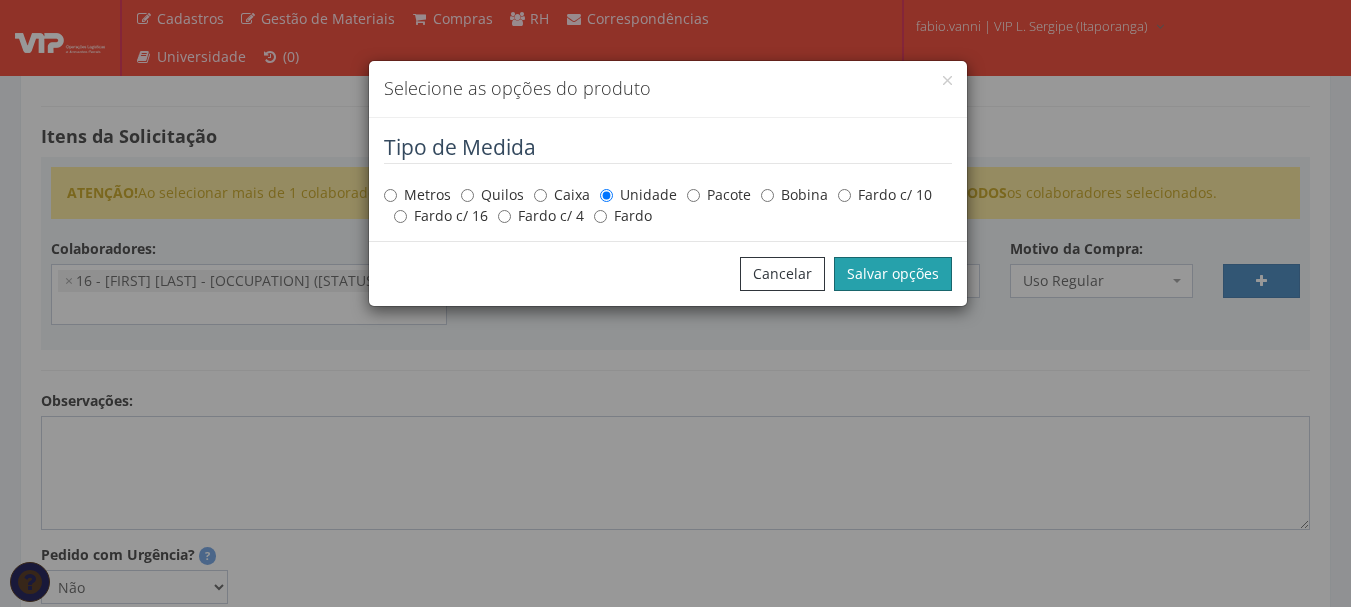 drag, startPoint x: 877, startPoint y: 278, endPoint x: 573, endPoint y: 170, distance: 322.61432 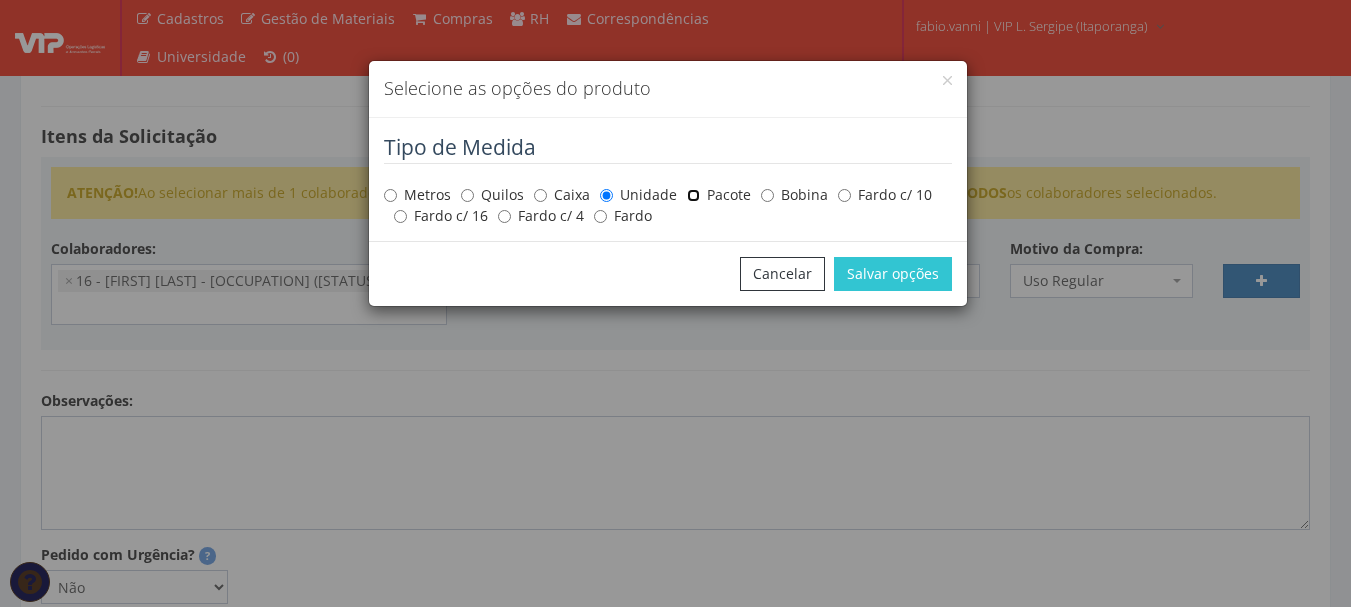 click on "Pacote" at bounding box center [390, 195] 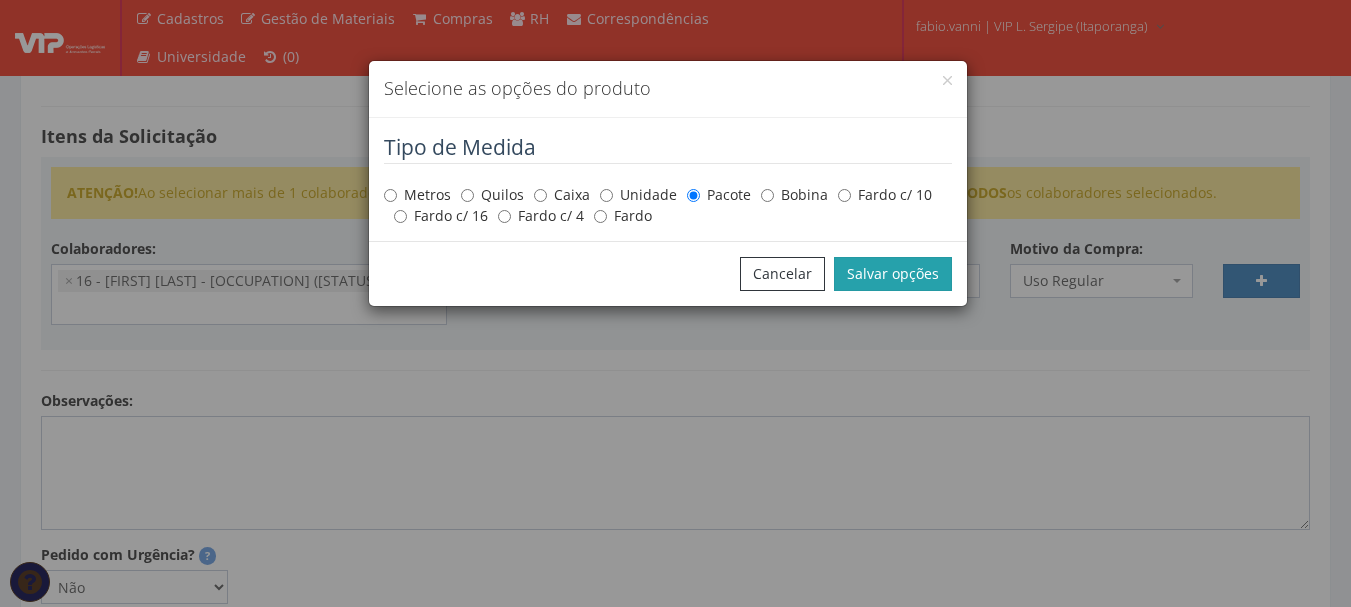 click on "Salvar opções" at bounding box center [893, 274] 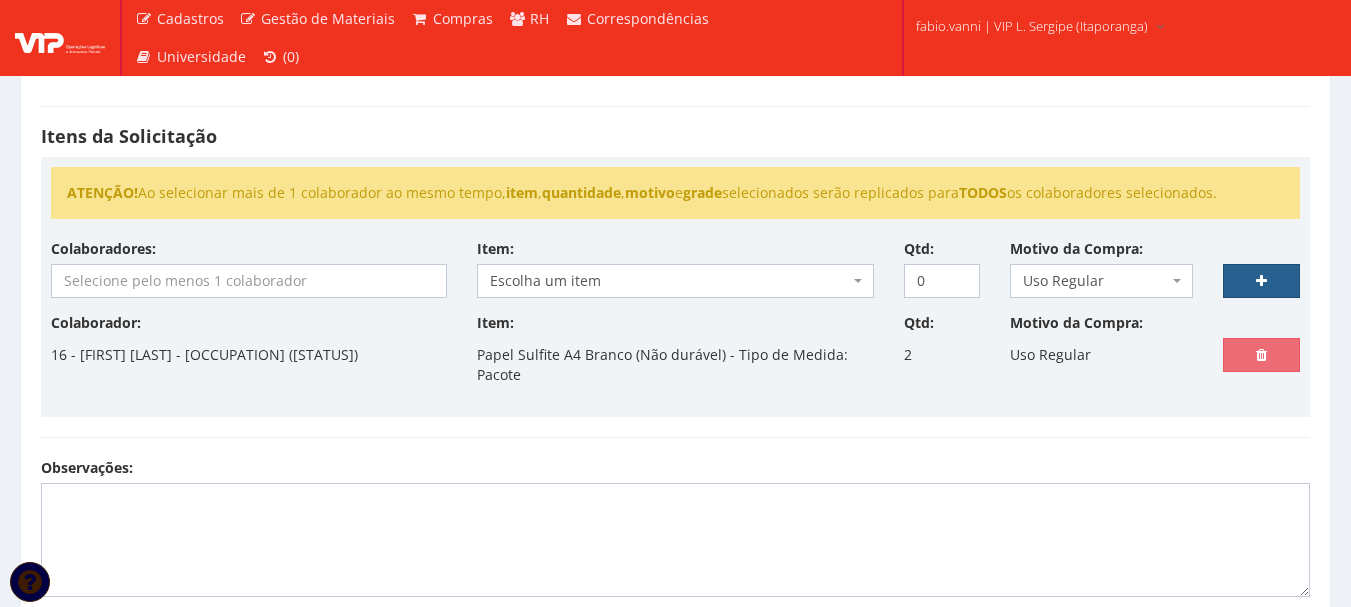 click at bounding box center [1261, 281] 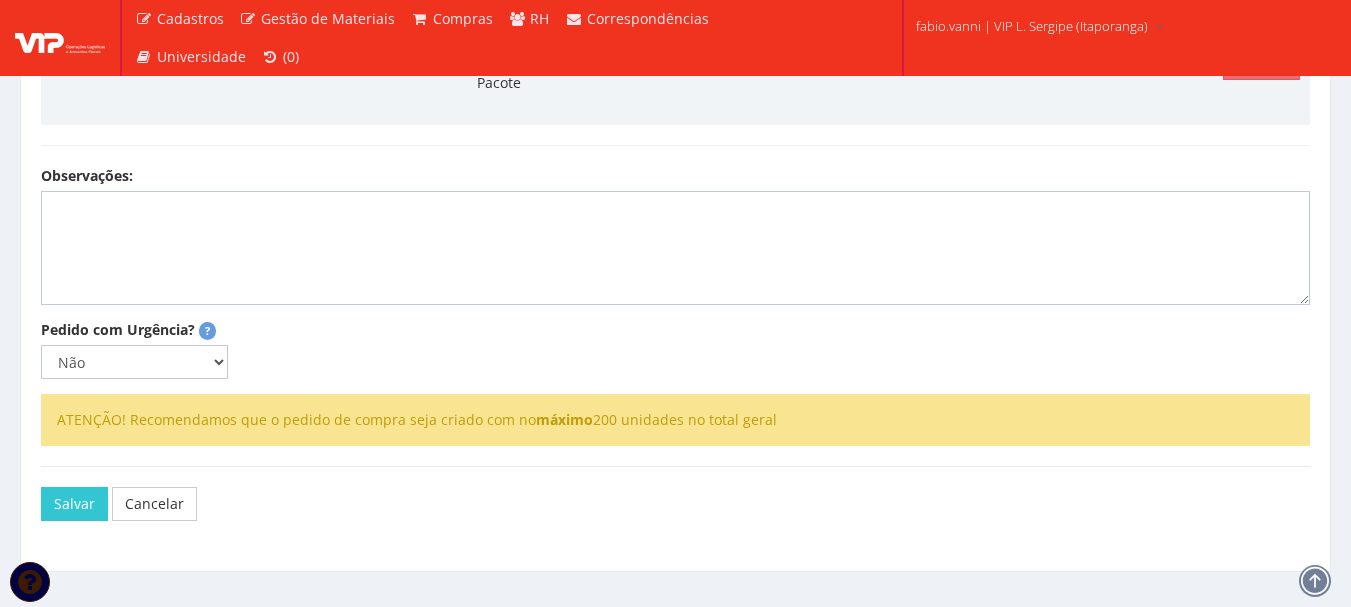 scroll, scrollTop: 600, scrollLeft: 0, axis: vertical 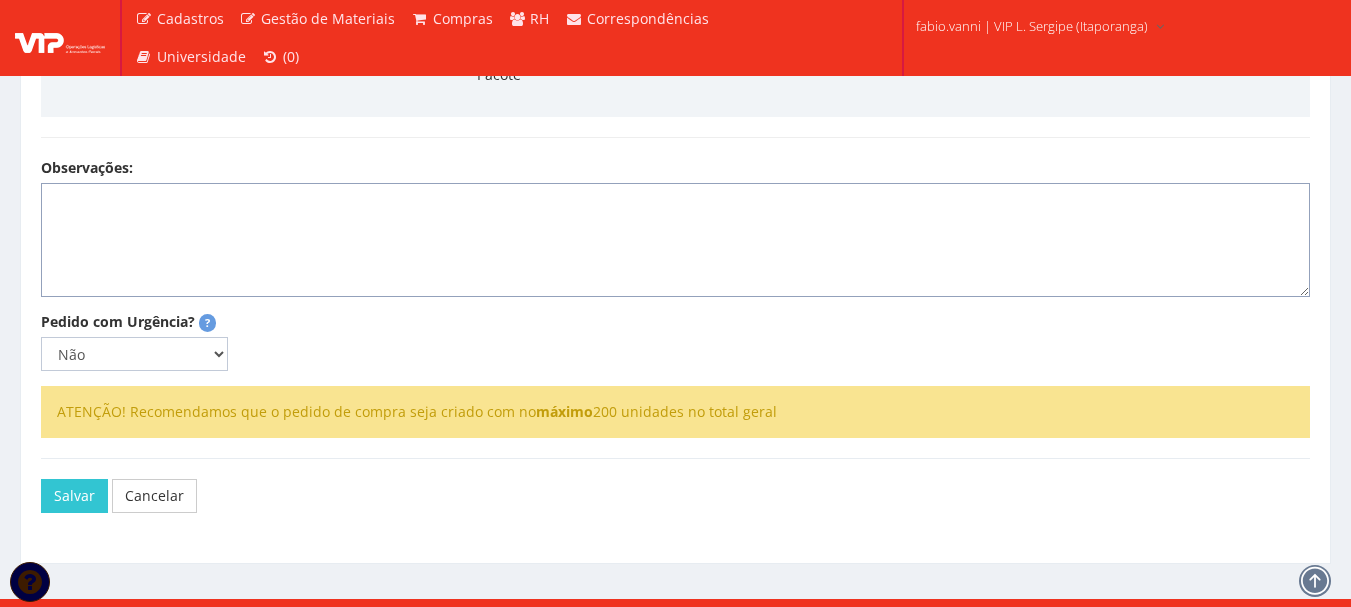 click on "Observações:" at bounding box center (675, 240) 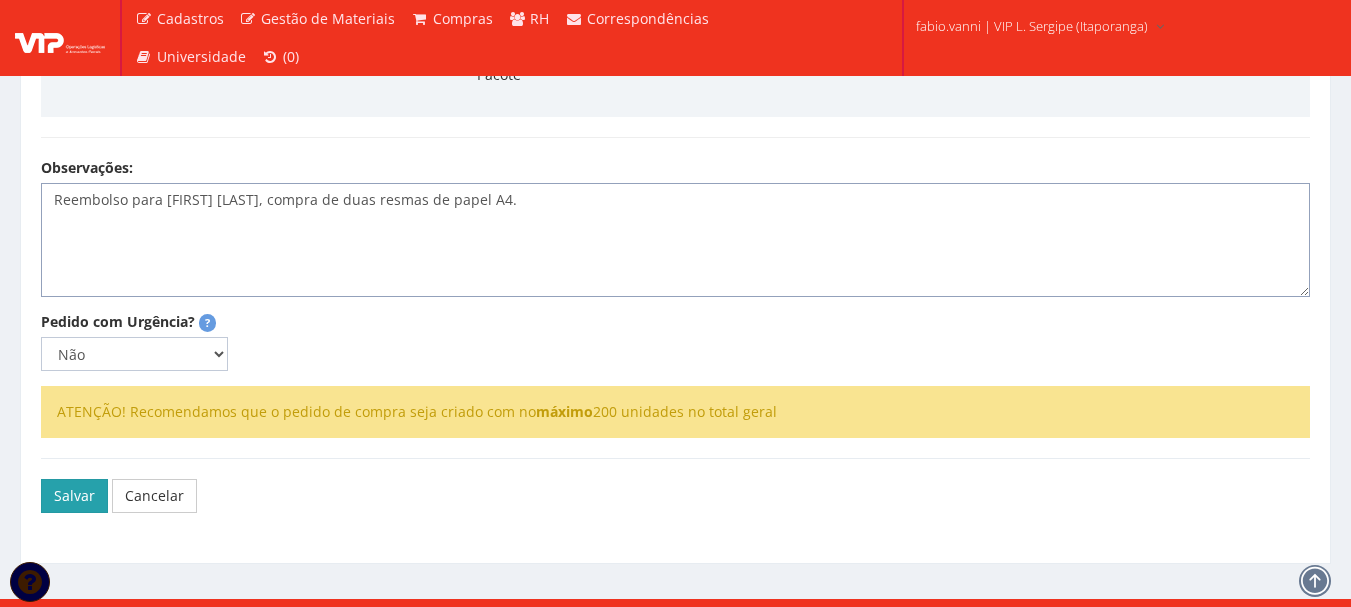 type on "Reembolso para José Ronaldo, compra de duas resmas de papel A4." 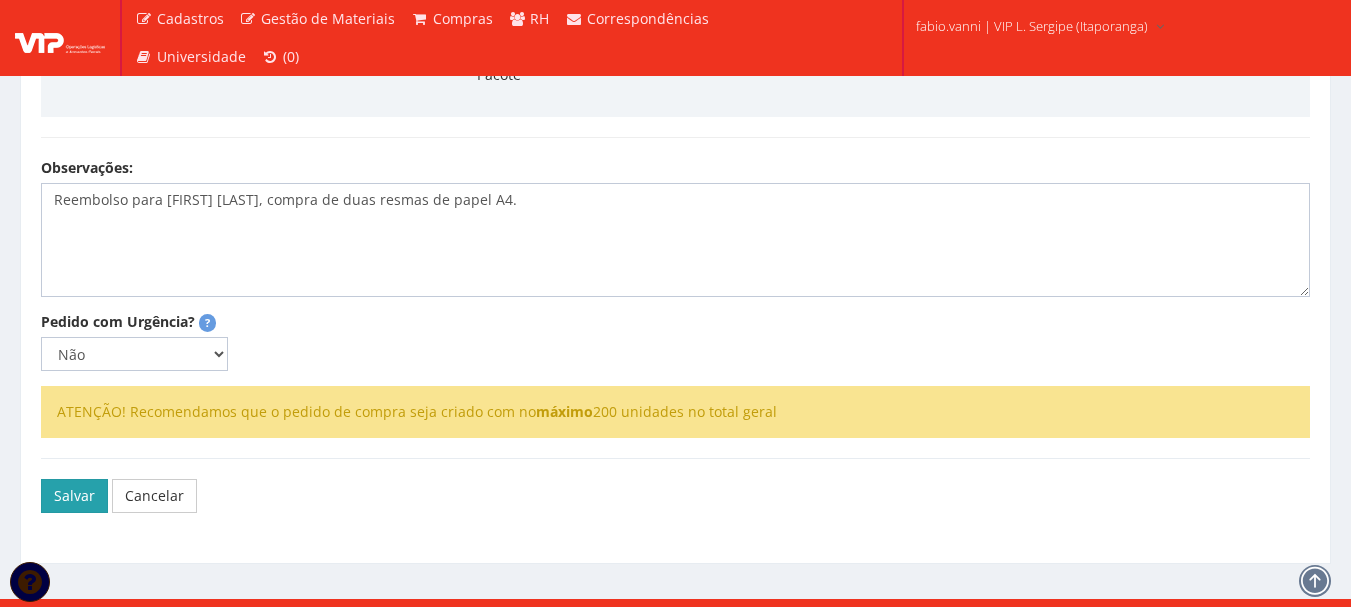 click on "Salvar" at bounding box center (74, 496) 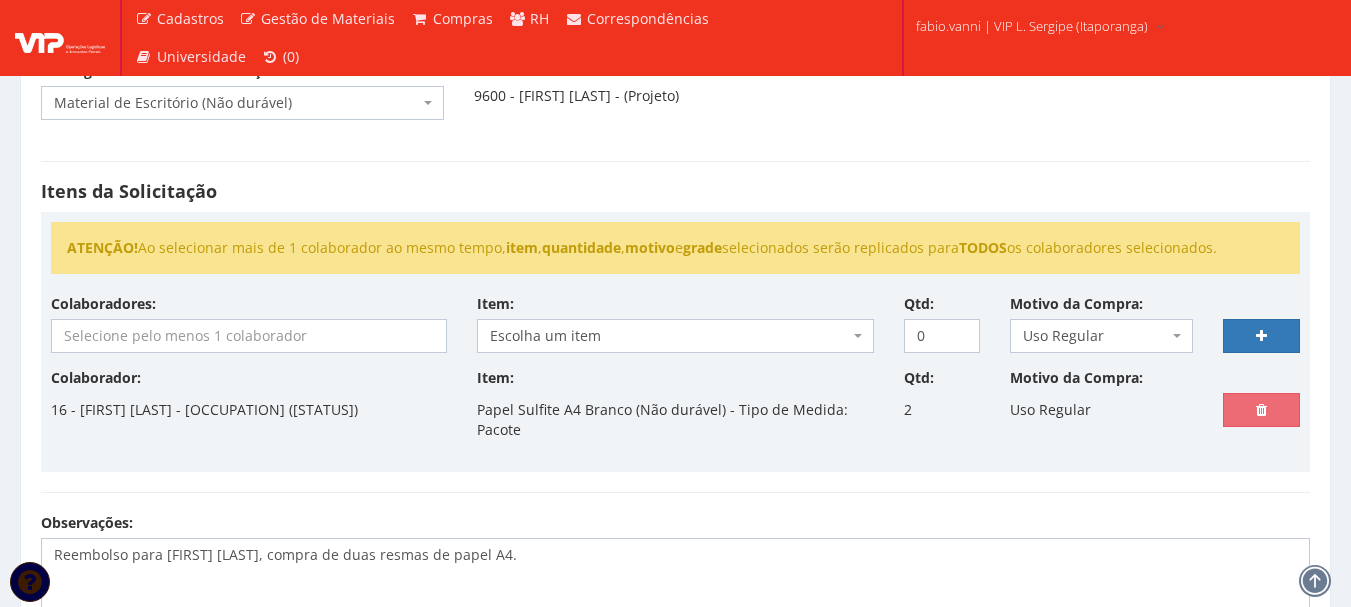 scroll, scrollTop: 100, scrollLeft: 0, axis: vertical 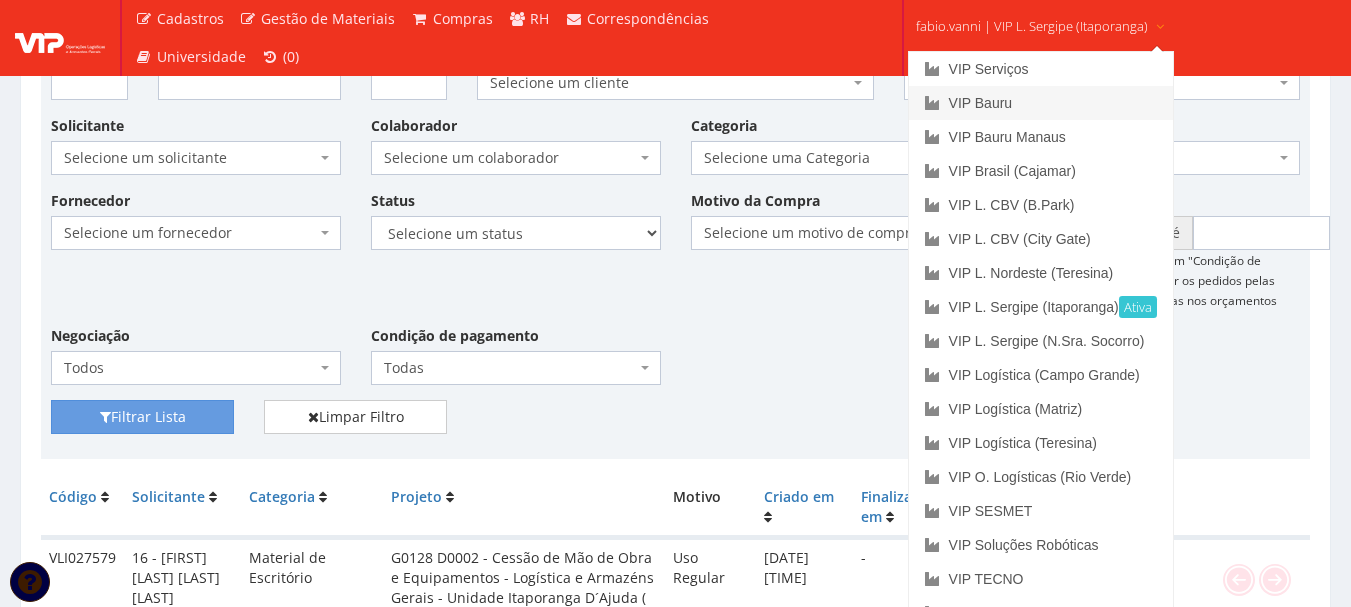 click on "VIP Bauru" at bounding box center [1041, 103] 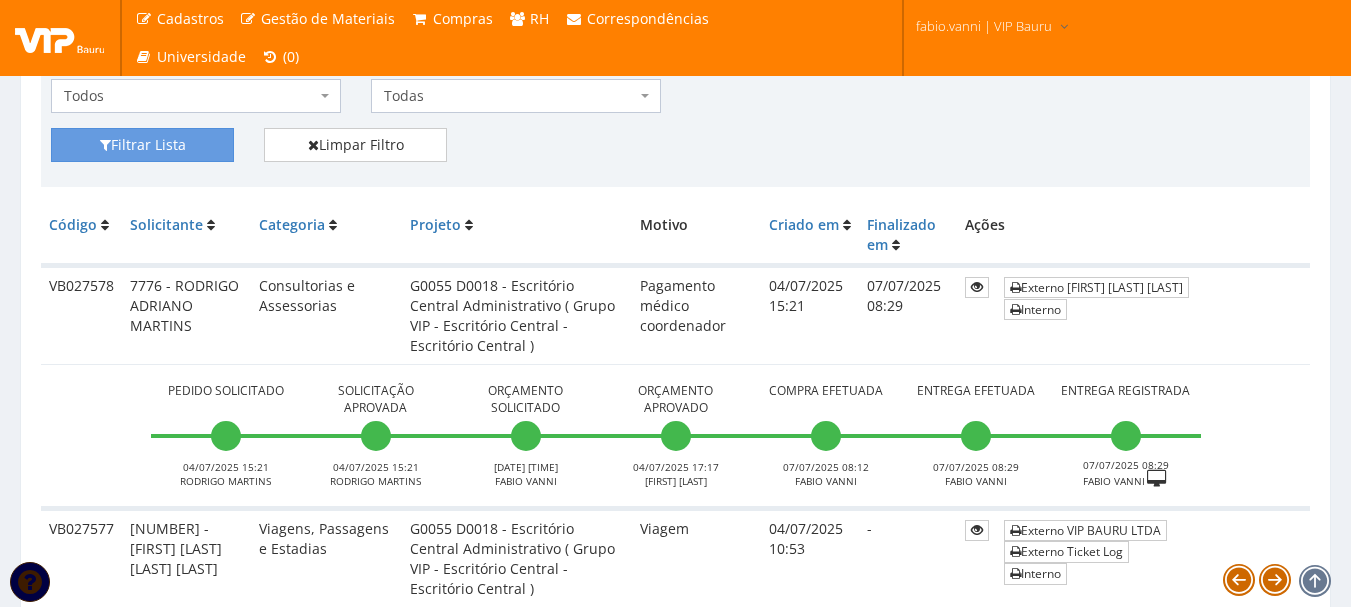 scroll, scrollTop: 0, scrollLeft: 0, axis: both 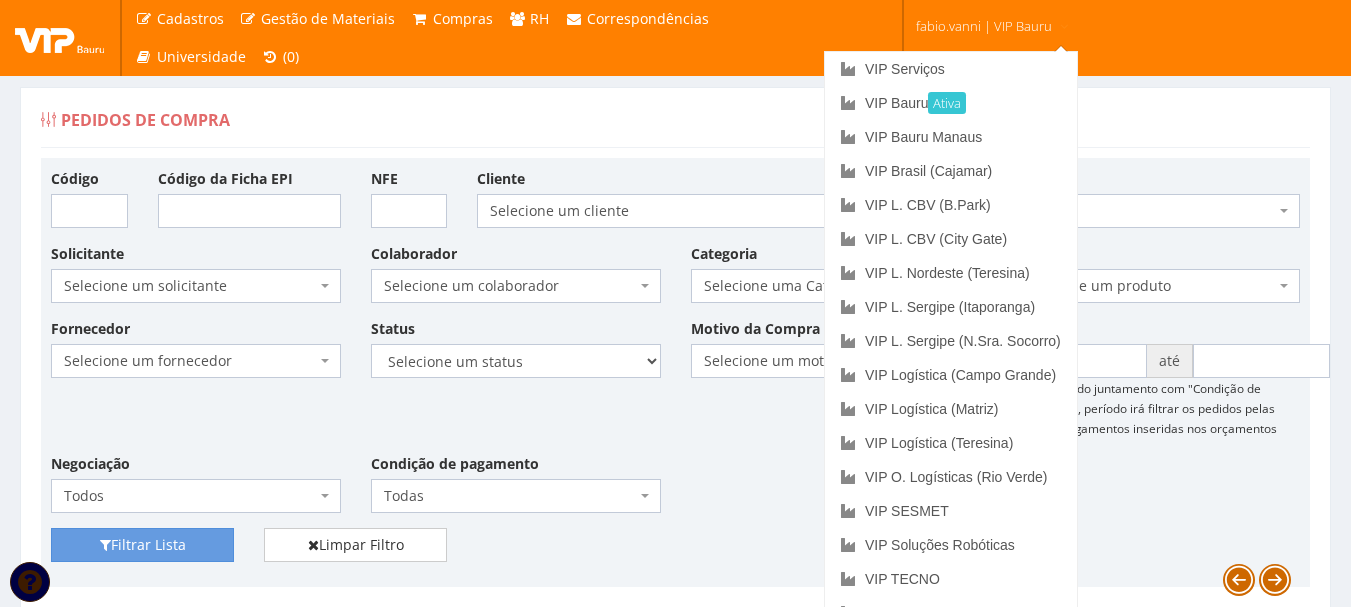 click on "Fornecedor
Selecione um fornecedor ******** ******** 1000 MARCAS BRASIL 123 MILHAS 2WD SOLUÇÕES E CONTROLES DE PRAGAS 4SHOW COMERCIO DE ELETRONICOS LTDA 50 Hotel A C A DIAS COMERCIAL A Centro Oeste Tubos e Conexões A F M DE MELO ME A FLORA SAVASSI LTDA A INDUSTRIAL A R G3 TELECOM ASSOCIADOS LTDA A Z ELETRICOS A. S. COELHO A.F.P. TRANSPORTES CONFIANCA LTDA A2L-EPI LTDA Abate Imunizacao de Ambientes e Servicos Ltda Abra Promocional Abrafer ABSOLUTA EQUIPAMENTOS E SERVICOS ABSOLUTTASHOP AC CARPINTARIA, REFORMAS EM GERAL Ac Coelho Acacia Medicina do Trabalho - Uberlândia MG ACACIA UBERABA MEDICINA DO TRABALHO Ação Med Acaso Impressões Acbz Importação e Comércio Ltda AÇO E AÇO VERGALHOES LTDA Açojota Bauru ACQUAECO WASH [FIRST] [LAST] [LAST] ADALBERTO CHAVES E CARIMBOS ADEGRAF ETIQUETAS ADESIVAS LTDA Adelpack Fitas Adesivas Adelson Feiras e Eventos LTDA ADEMAQ IND. E COM DE EQUIPAMENTOS PARA ESCRITÓRIO LTDA - EPP Ademar Pedro de Godoi - Me ADENILSON APARECIDO SILVEIRA E SOUZA ALIMPA" at bounding box center [675, 423] 